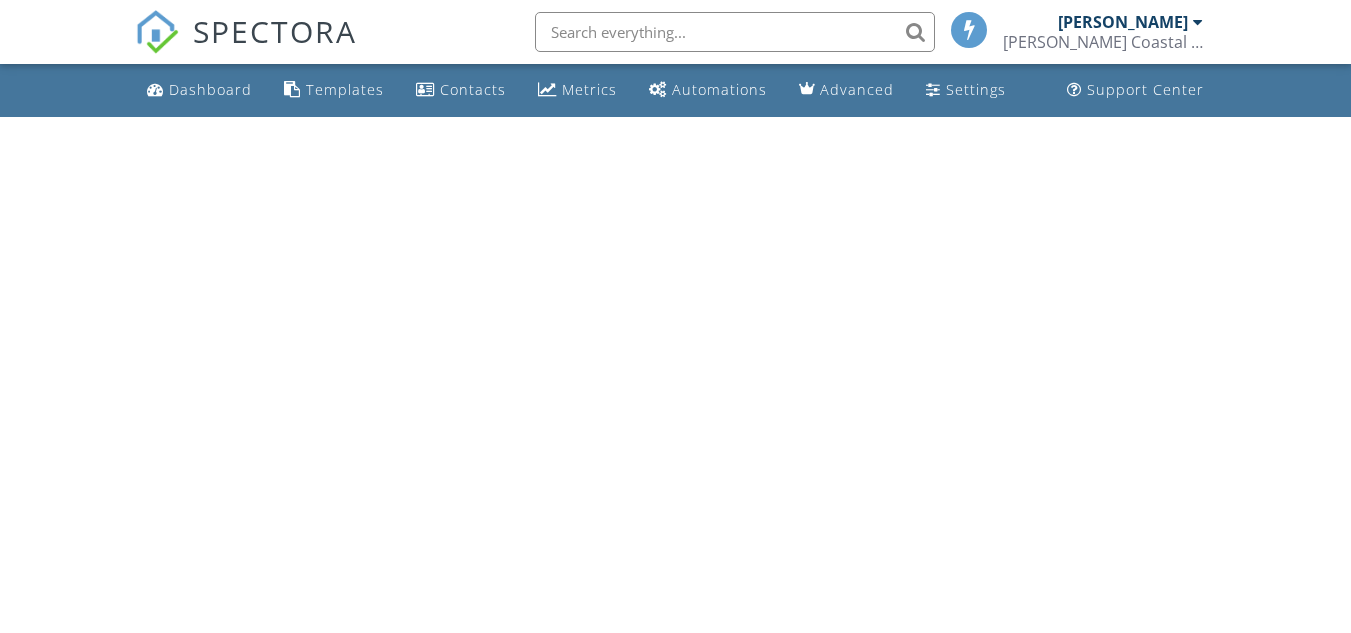 scroll, scrollTop: 0, scrollLeft: 0, axis: both 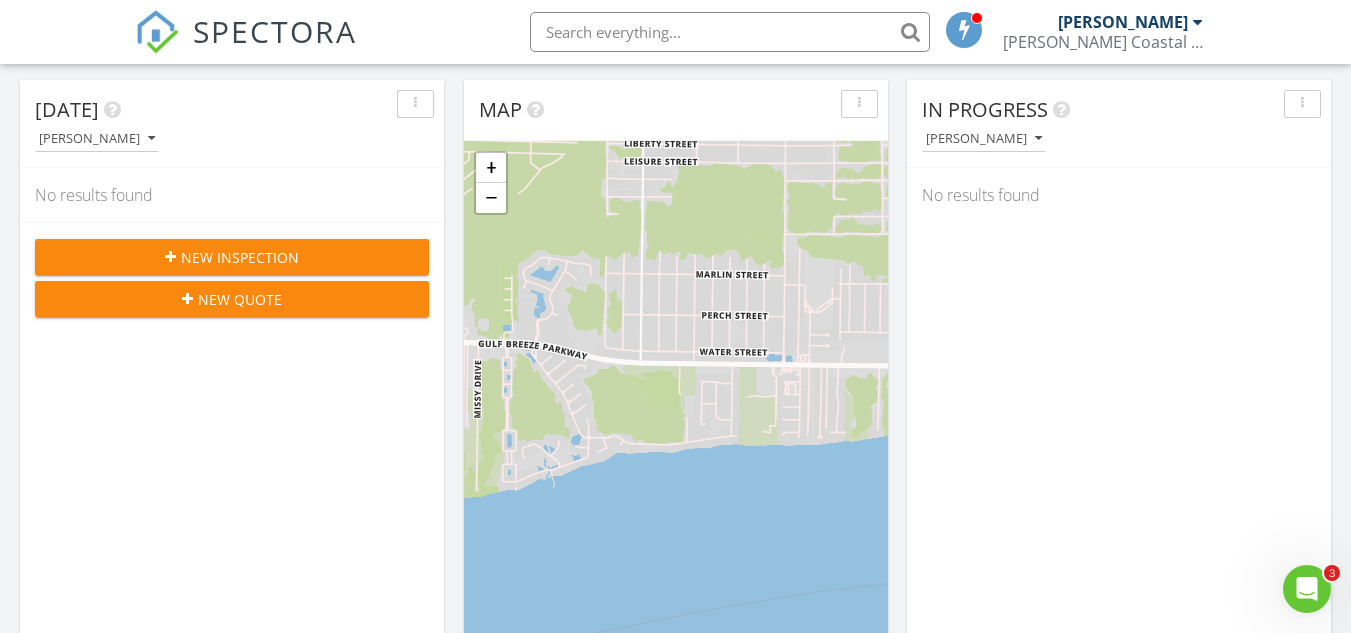 click at bounding box center [1307, 589] 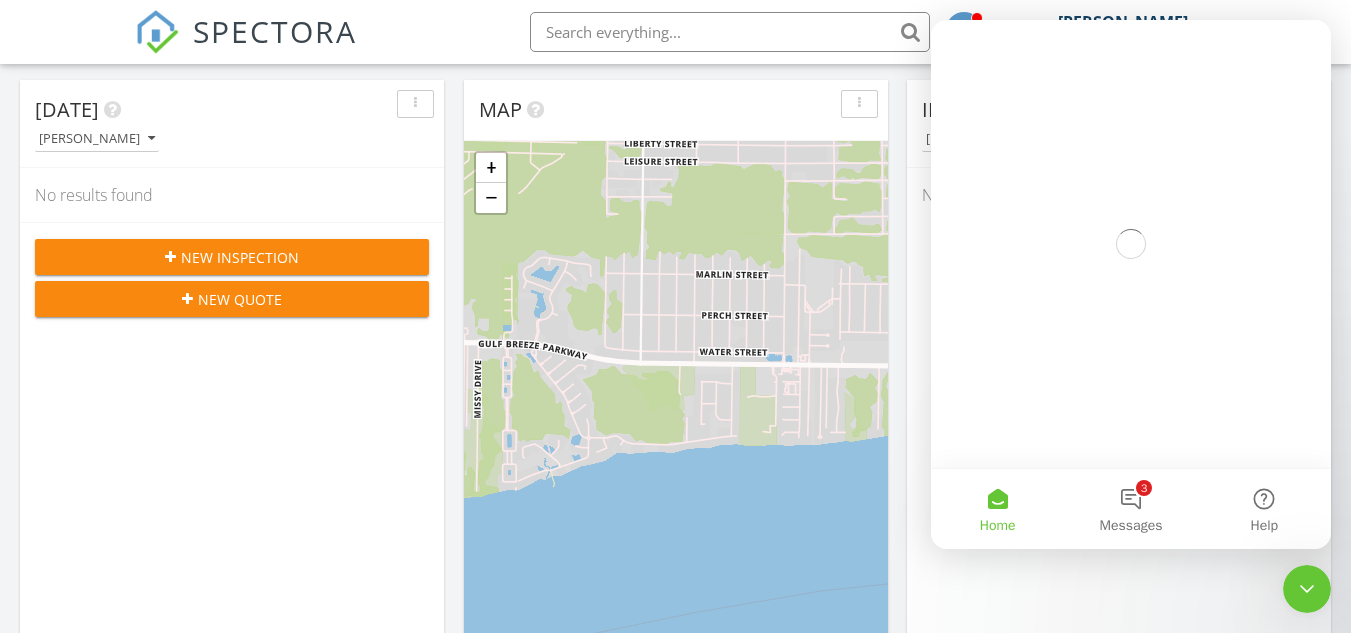 scroll, scrollTop: 0, scrollLeft: 0, axis: both 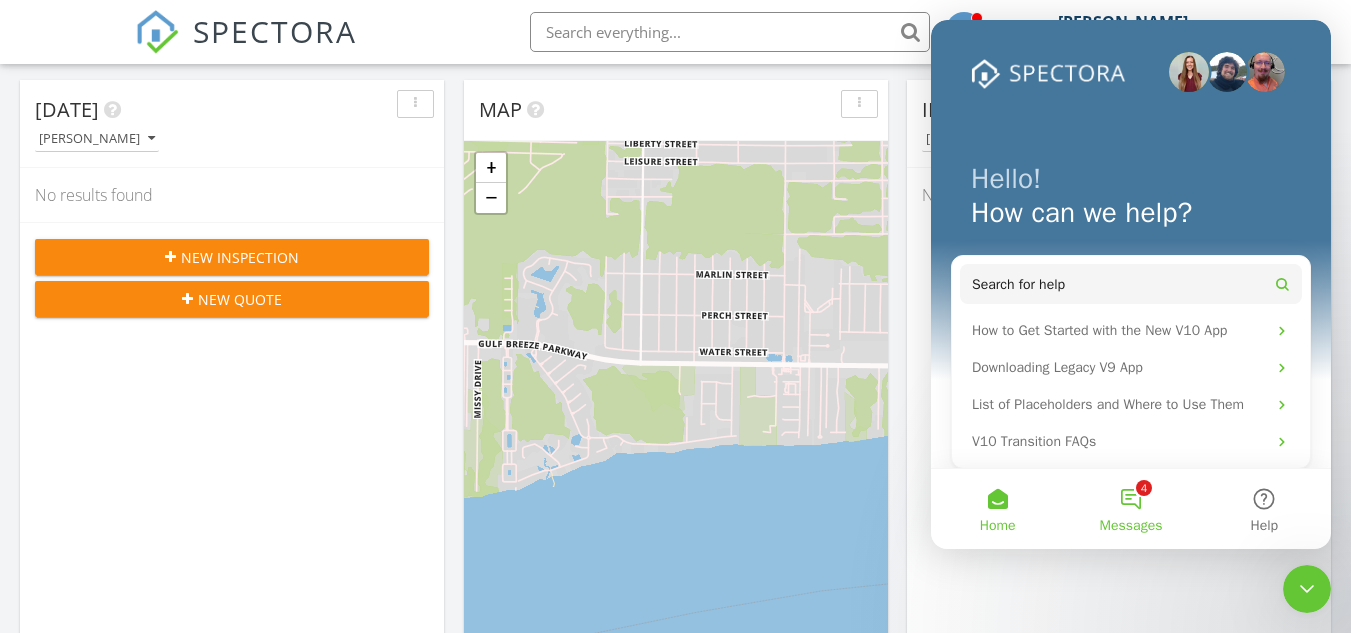 click on "4 Messages" at bounding box center (1130, 509) 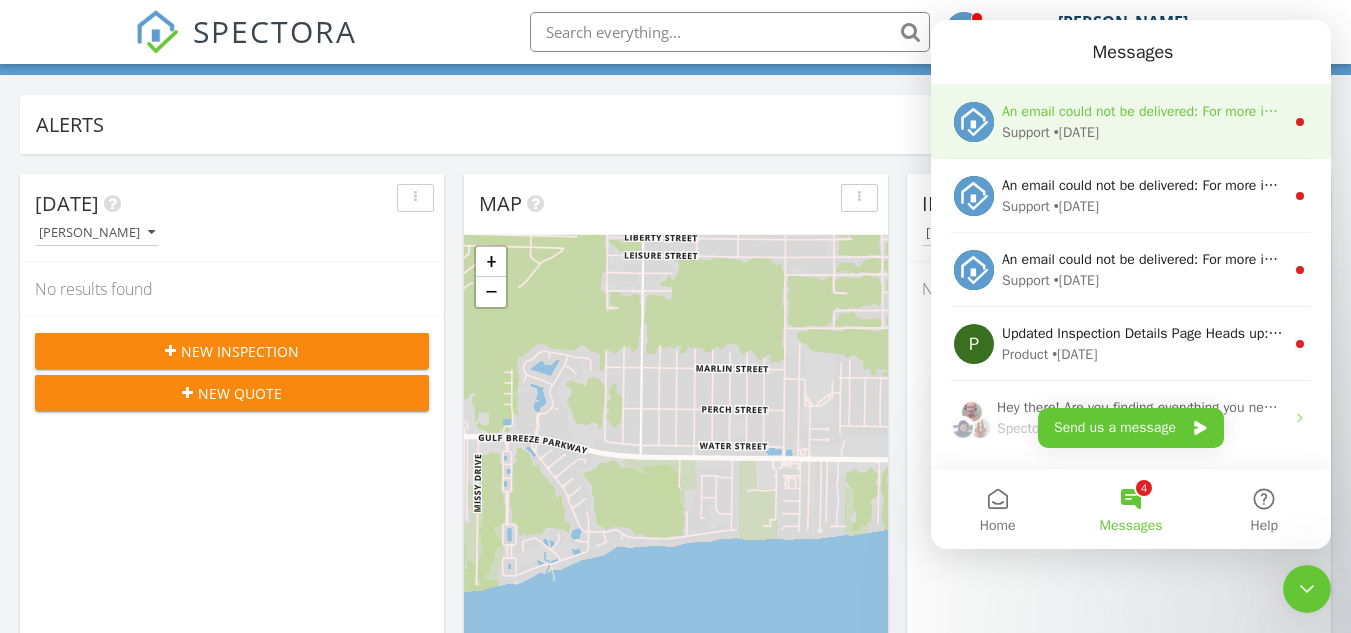scroll, scrollTop: 0, scrollLeft: 0, axis: both 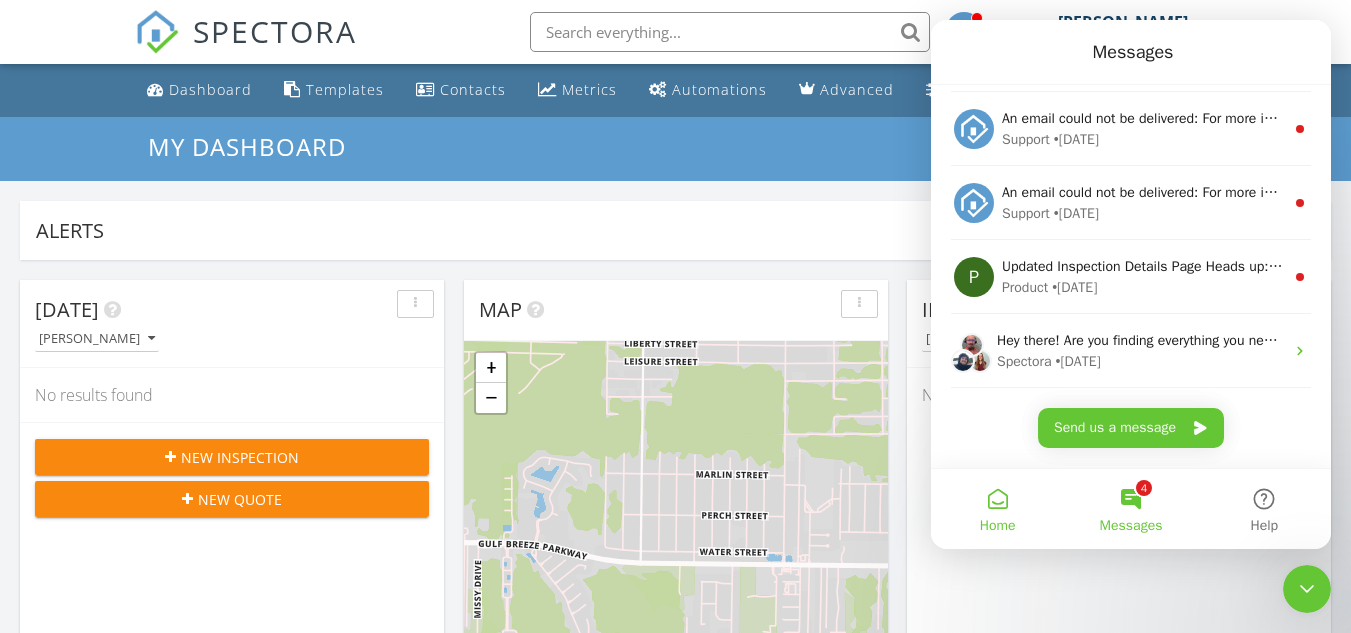 click on "Home" at bounding box center (997, 509) 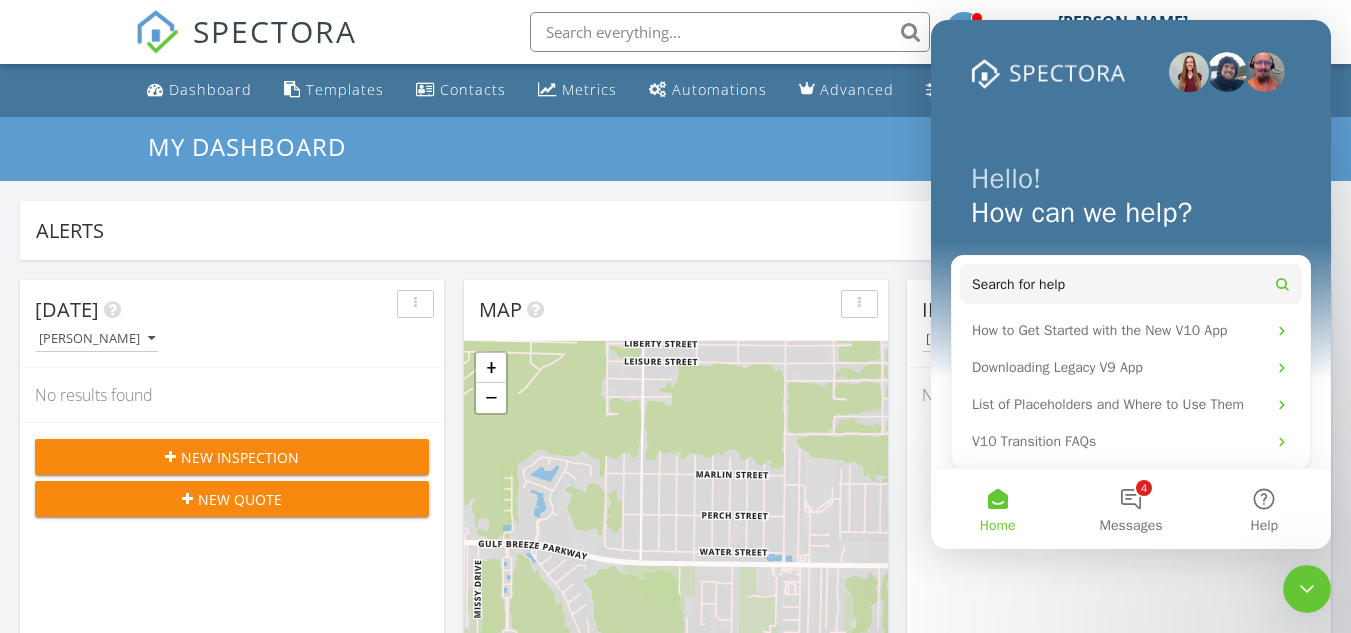 click on "Hello! How can we help?" at bounding box center [1131, 200] 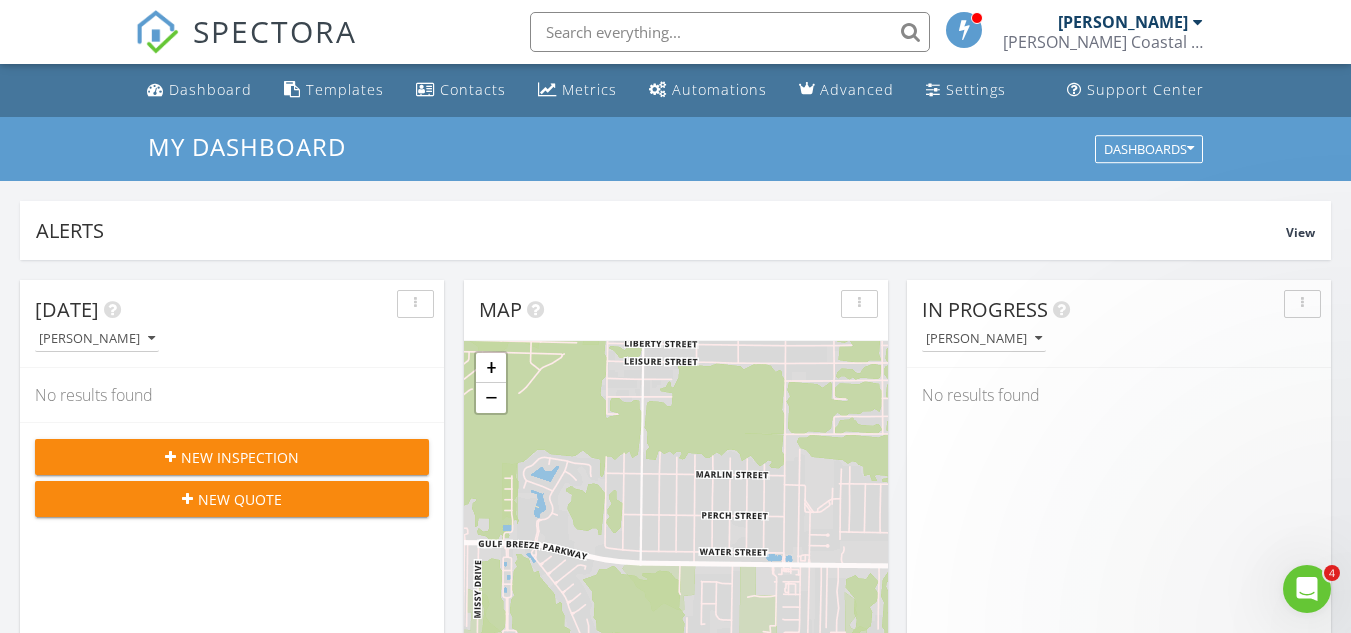 scroll, scrollTop: 0, scrollLeft: 0, axis: both 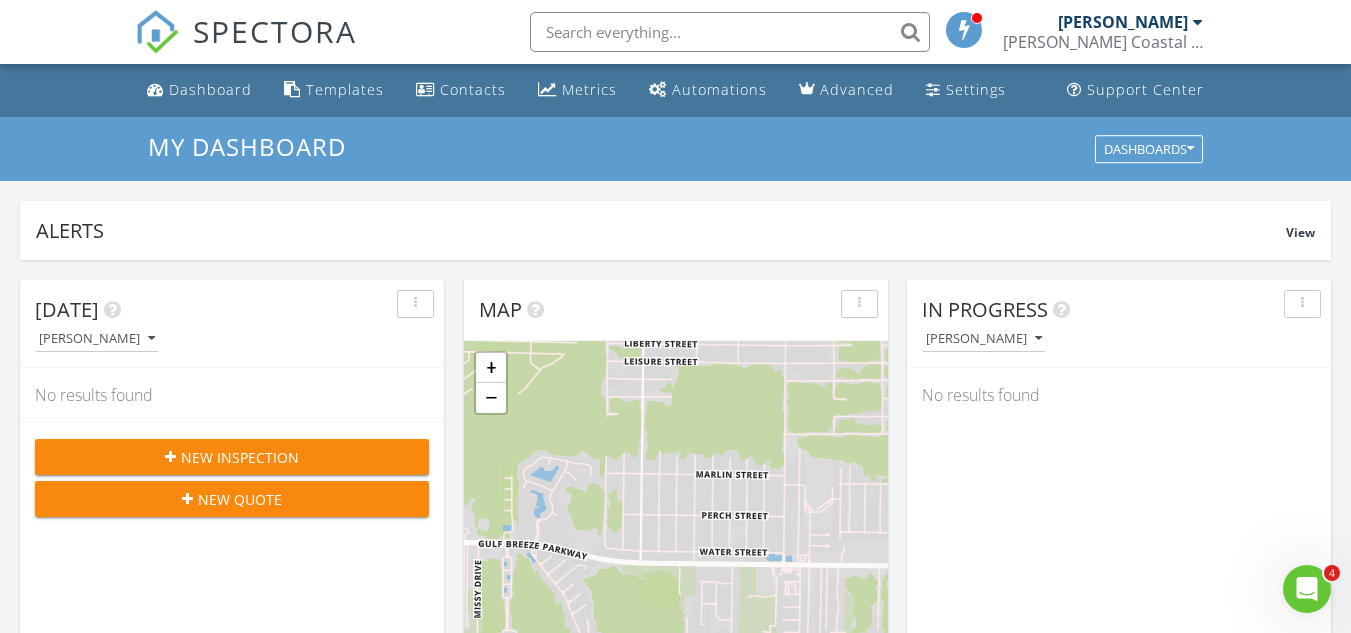click at bounding box center (170, 457) 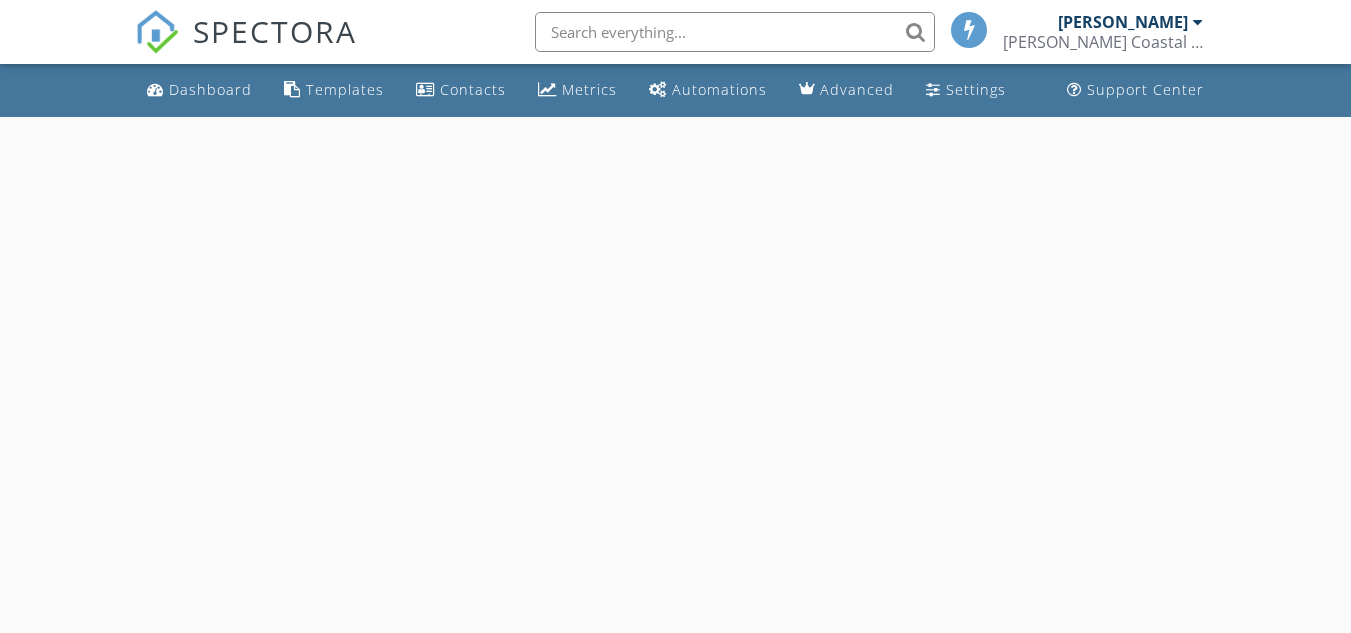 scroll, scrollTop: 0, scrollLeft: 0, axis: both 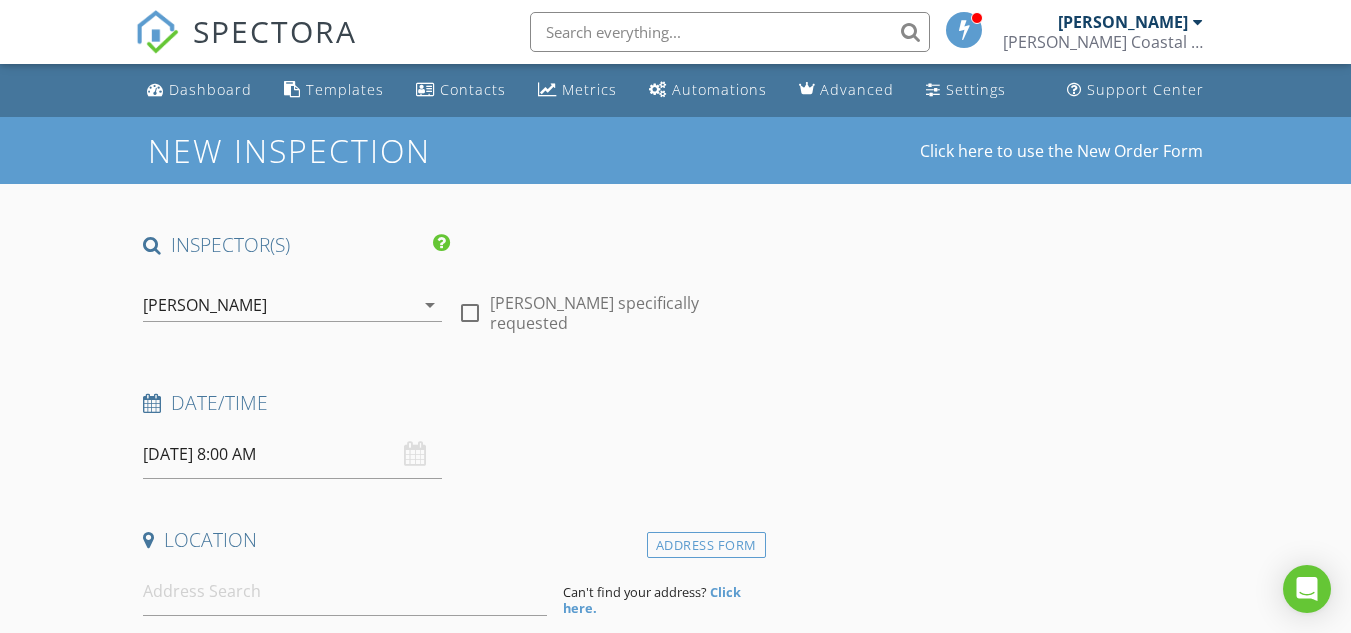 click on "[DATE] 8:00 AM" at bounding box center [292, 454] 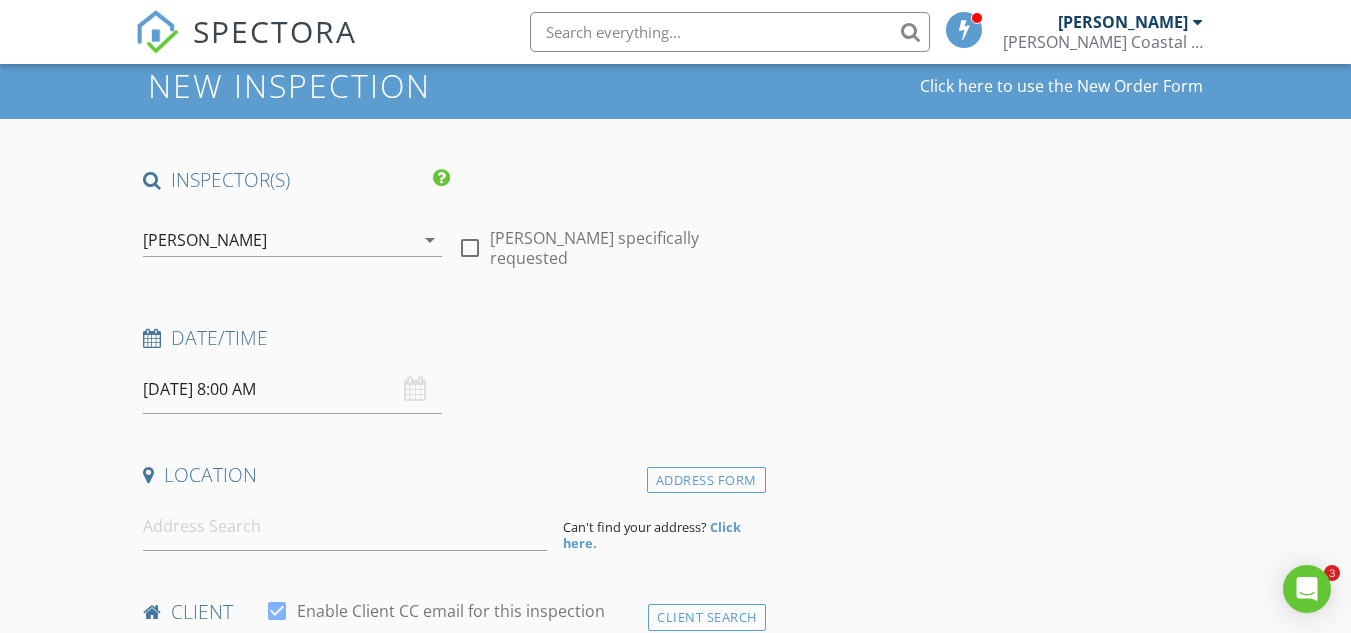 scroll, scrollTop: 100, scrollLeft: 0, axis: vertical 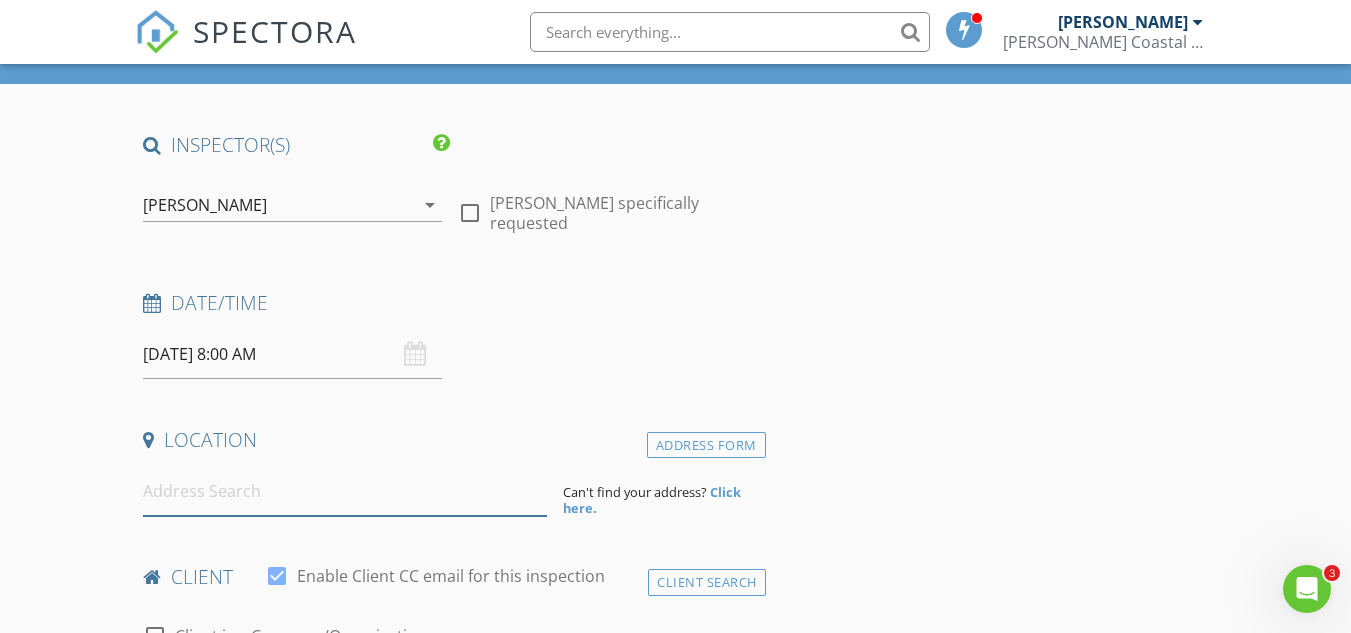 click at bounding box center (345, 491) 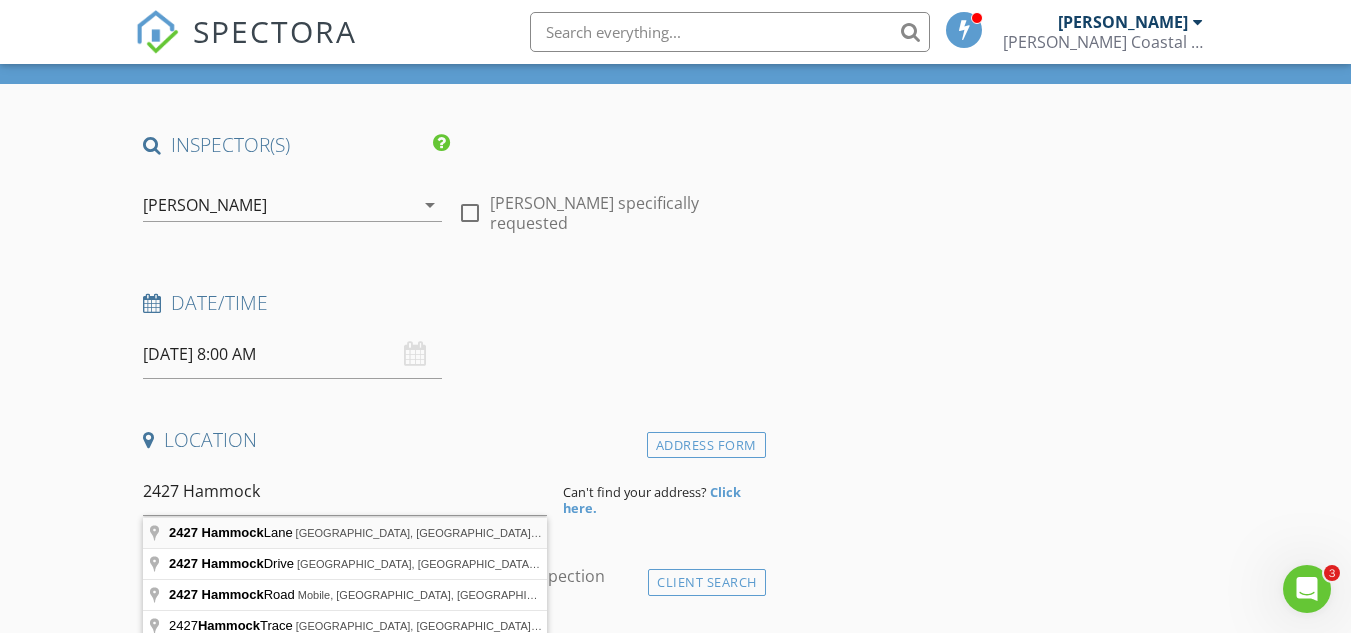 type on "2427 Hammock Lane, Crestview, FL, USA" 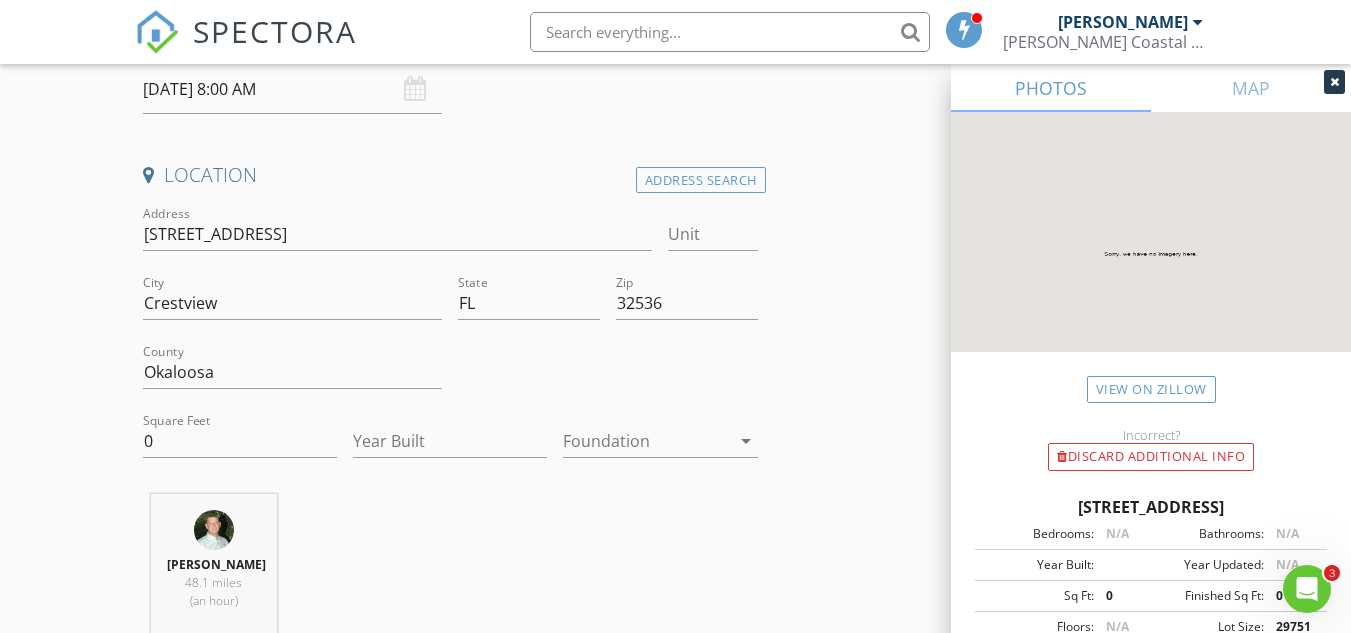 scroll, scrollTop: 400, scrollLeft: 0, axis: vertical 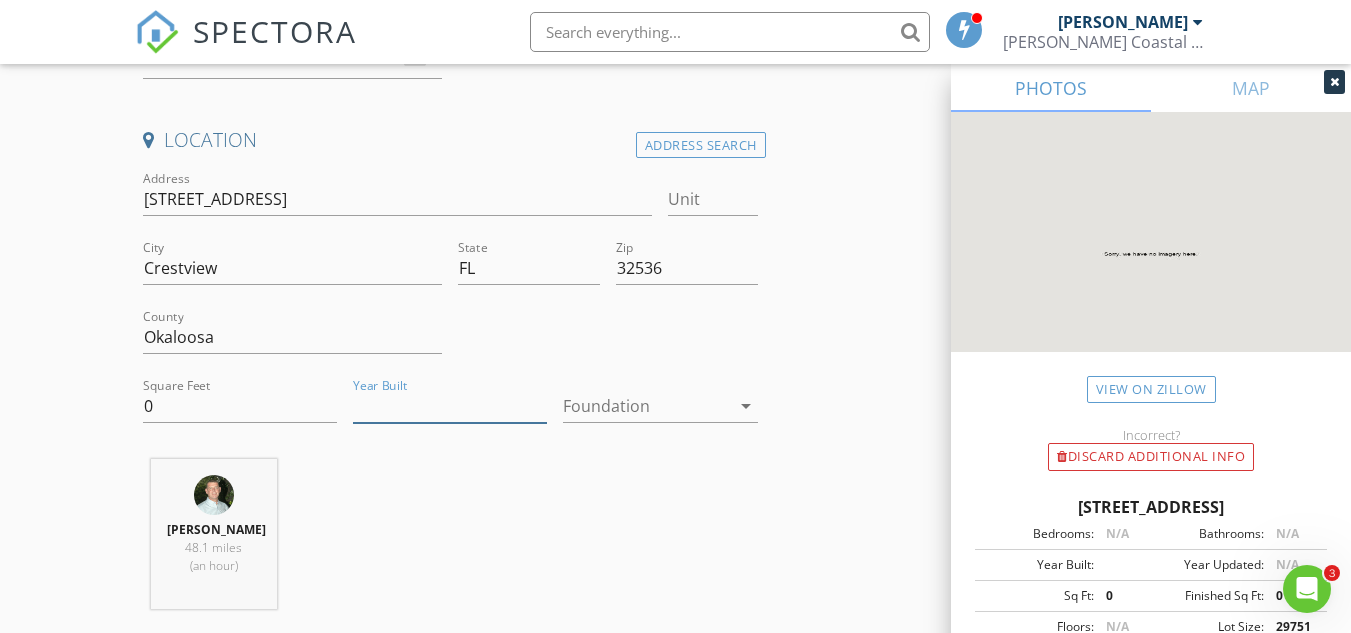 click on "Year Built" at bounding box center (450, 406) 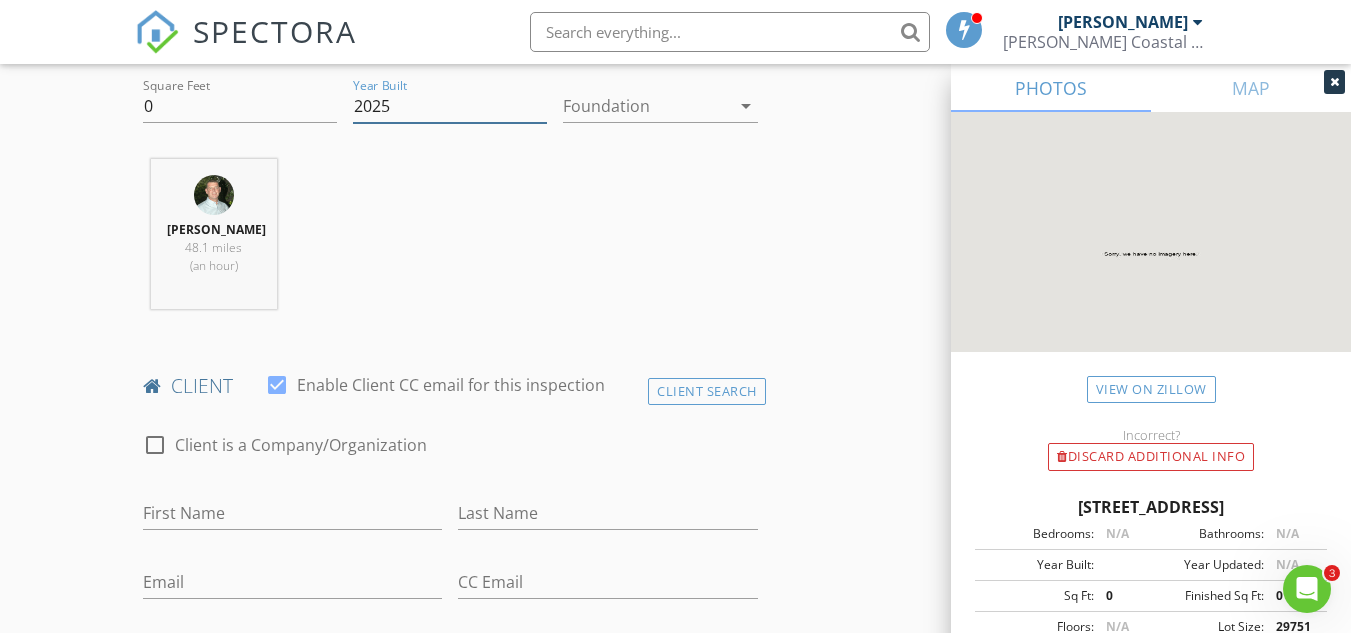 scroll, scrollTop: 800, scrollLeft: 0, axis: vertical 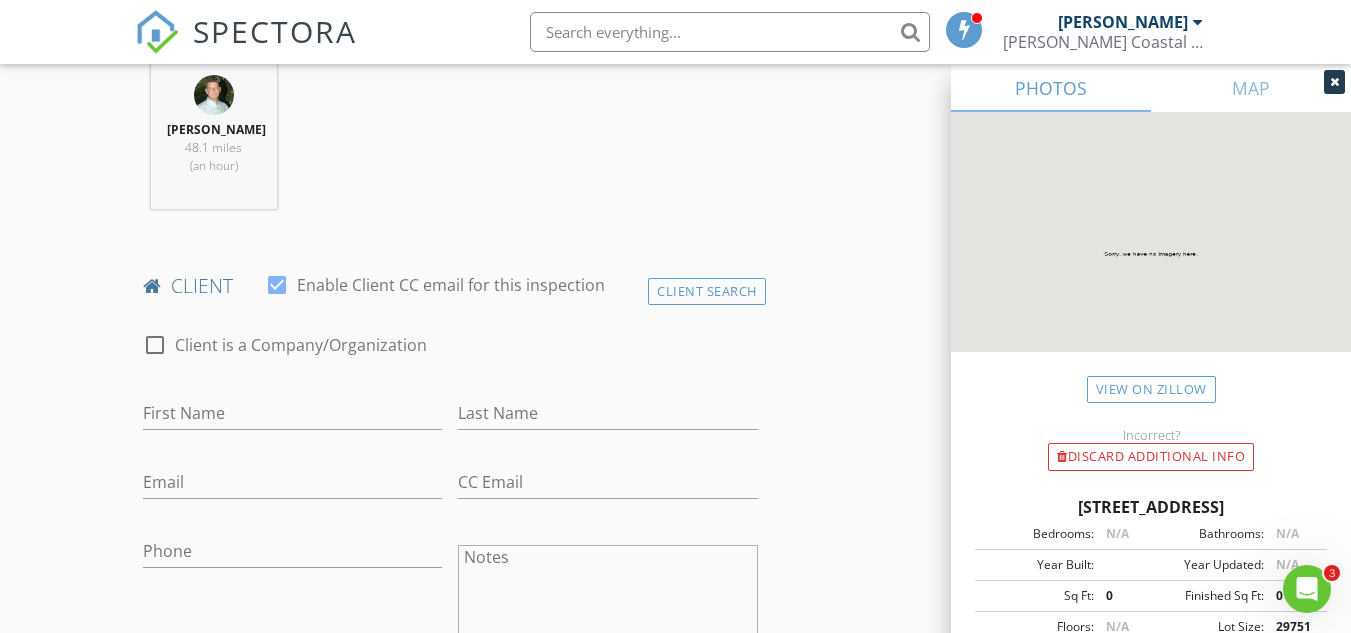 type on "2025" 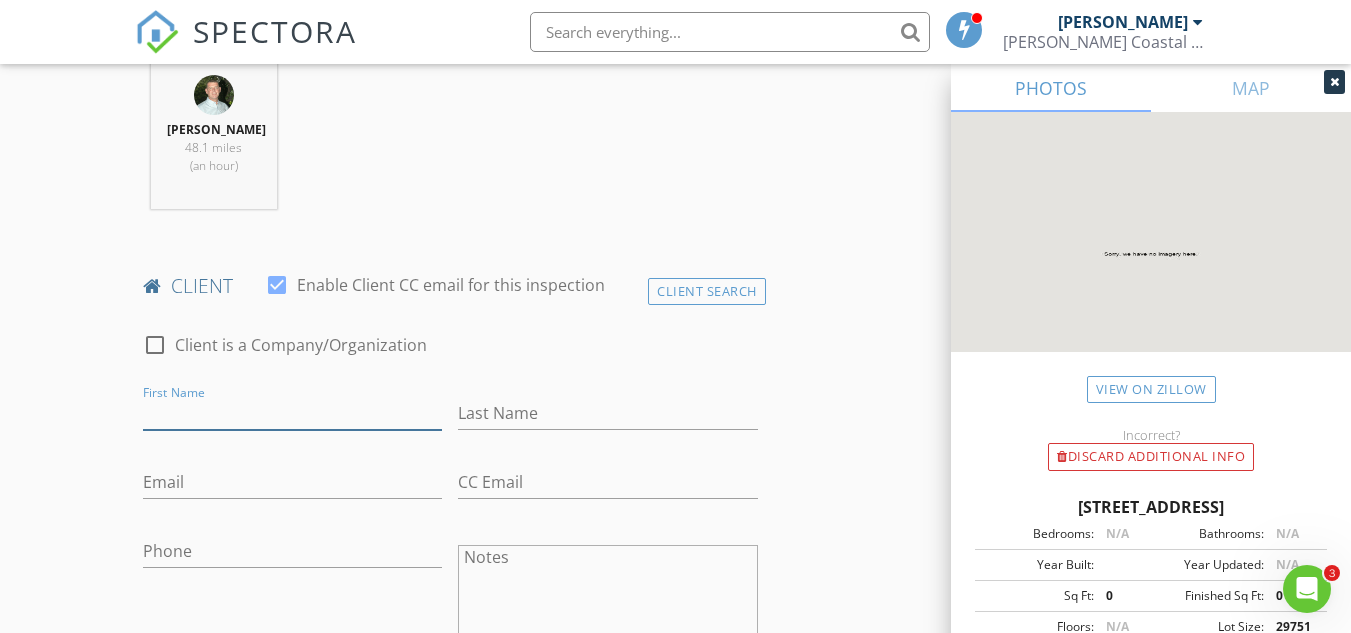 click on "First Name" at bounding box center (292, 413) 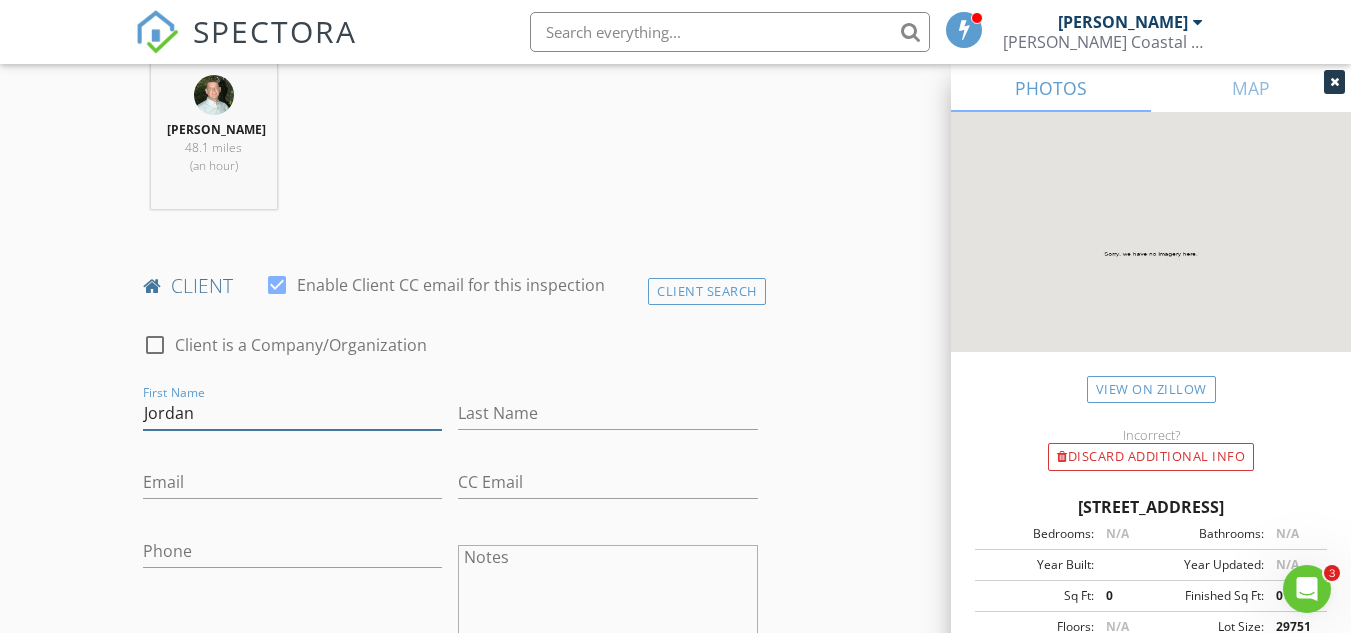 type on "Jordan" 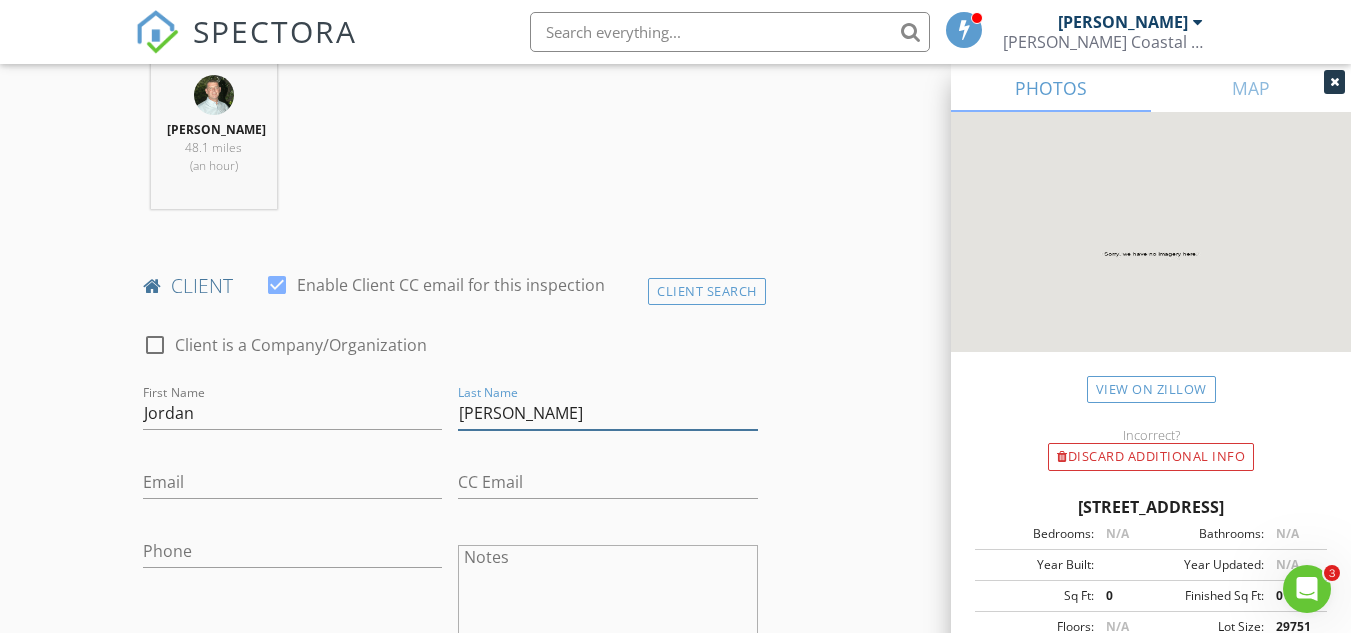 type on "[PERSON_NAME]" 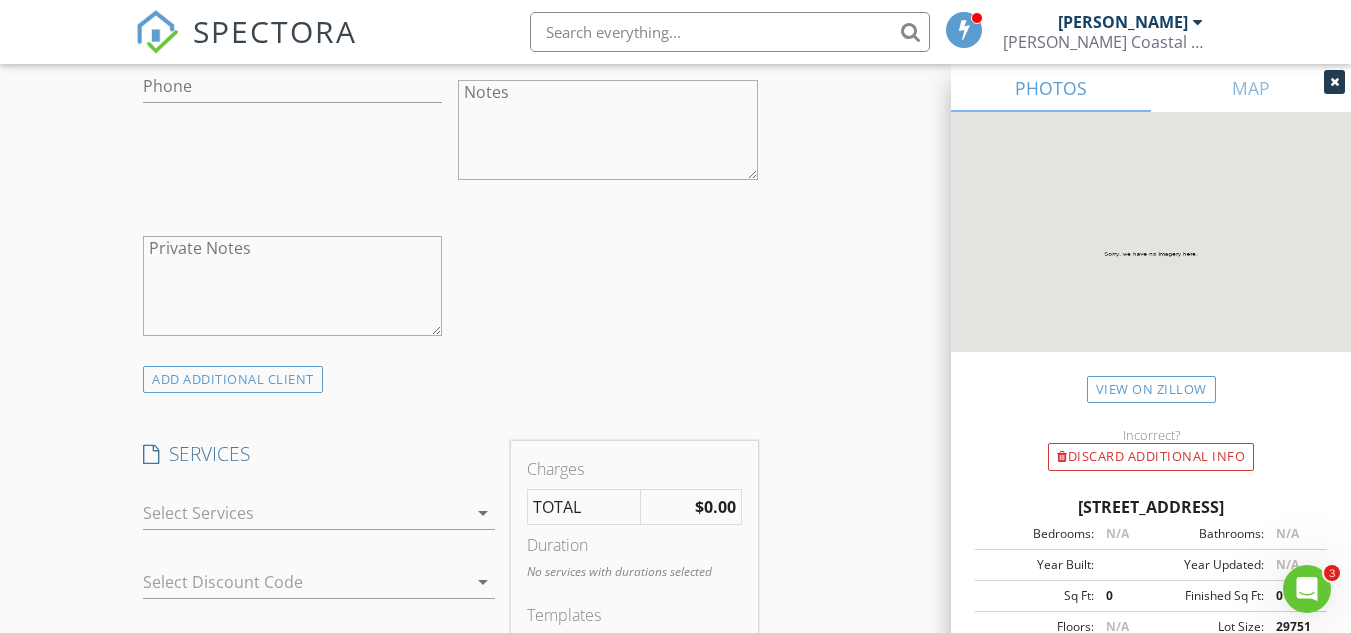 scroll, scrollTop: 1300, scrollLeft: 0, axis: vertical 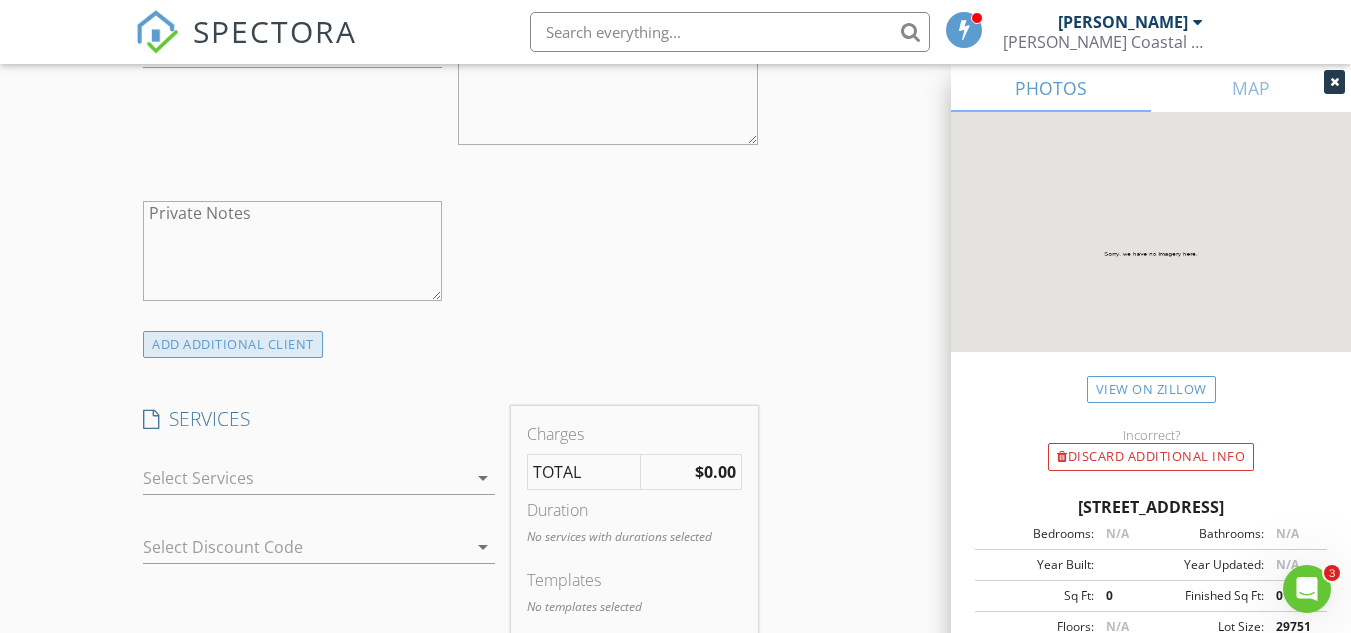 type on "[EMAIL_ADDRESS][DOMAIN_NAME]" 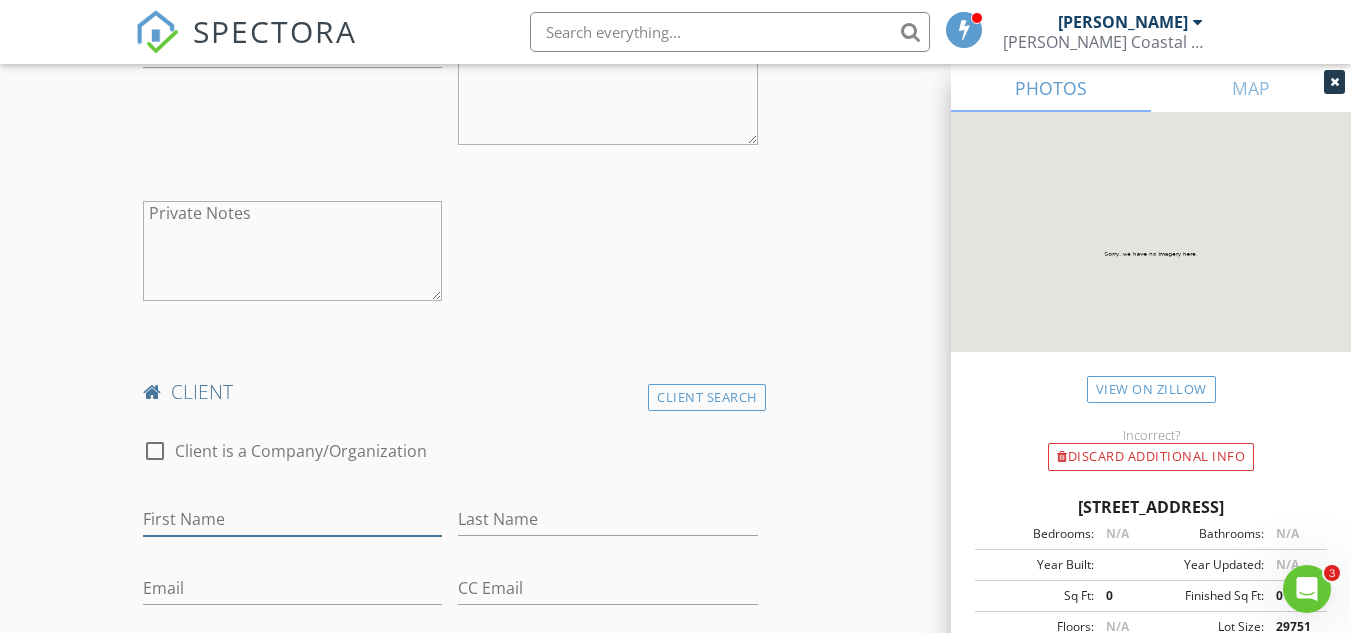 click on "First Name" at bounding box center (292, 519) 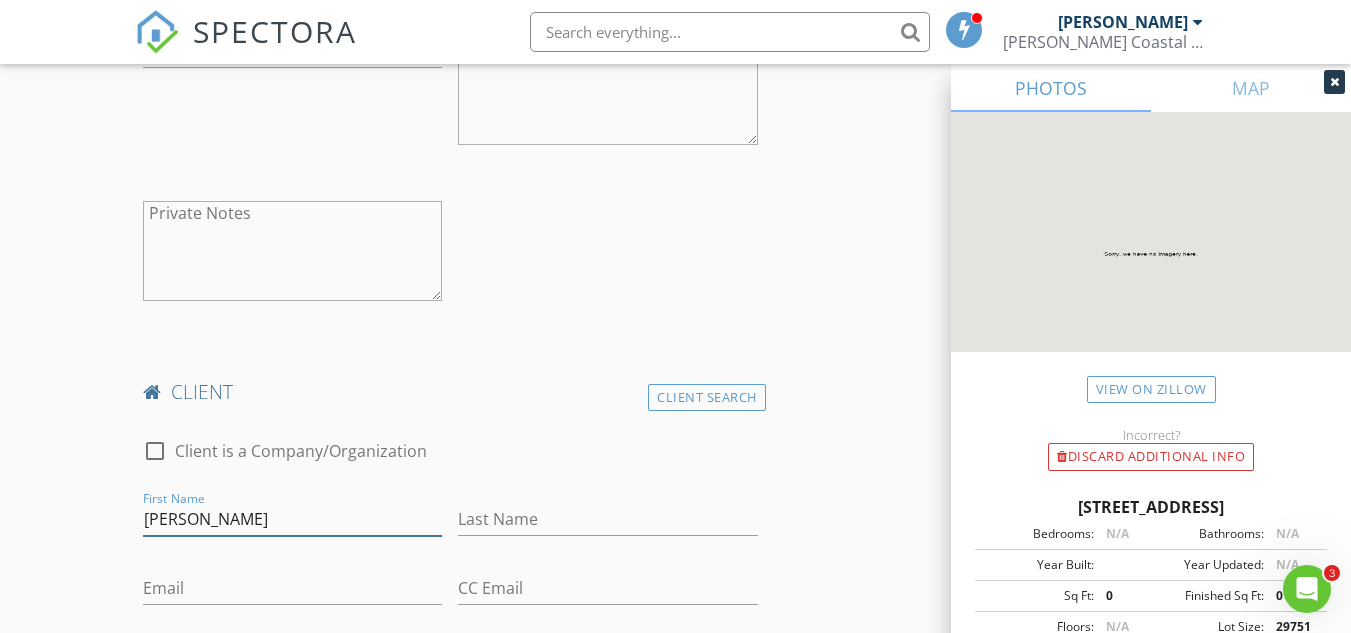 type on "[PERSON_NAME]" 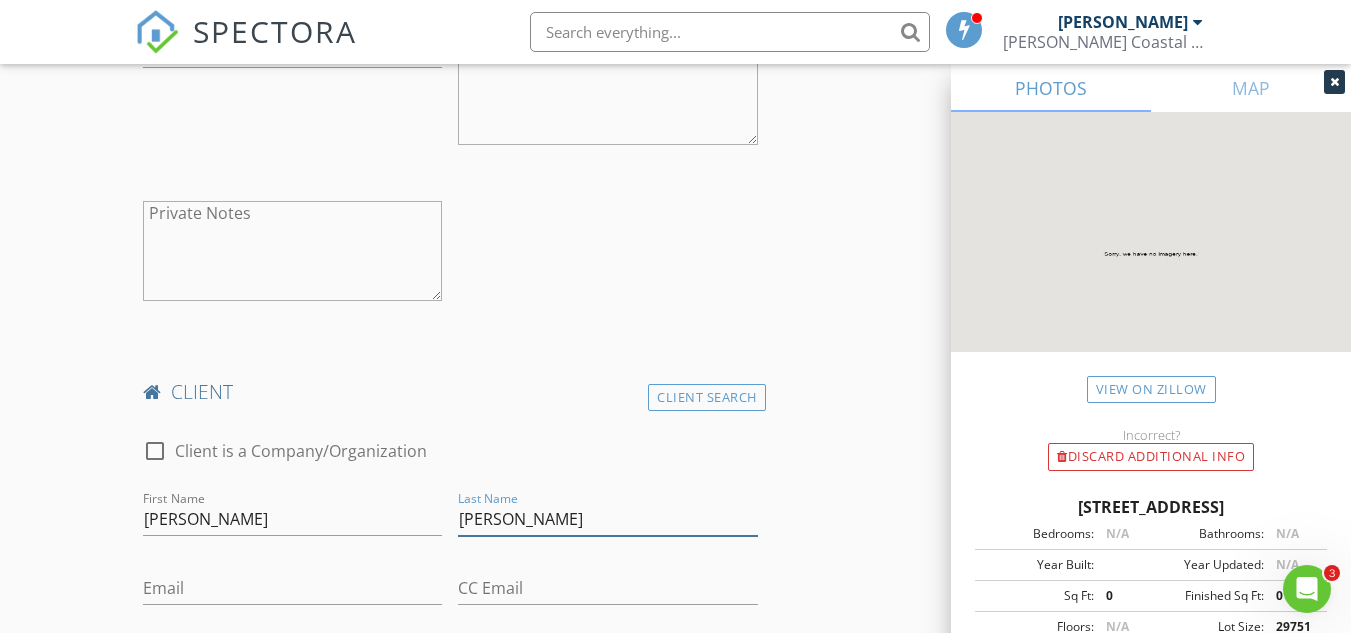 type on "[PERSON_NAME]" 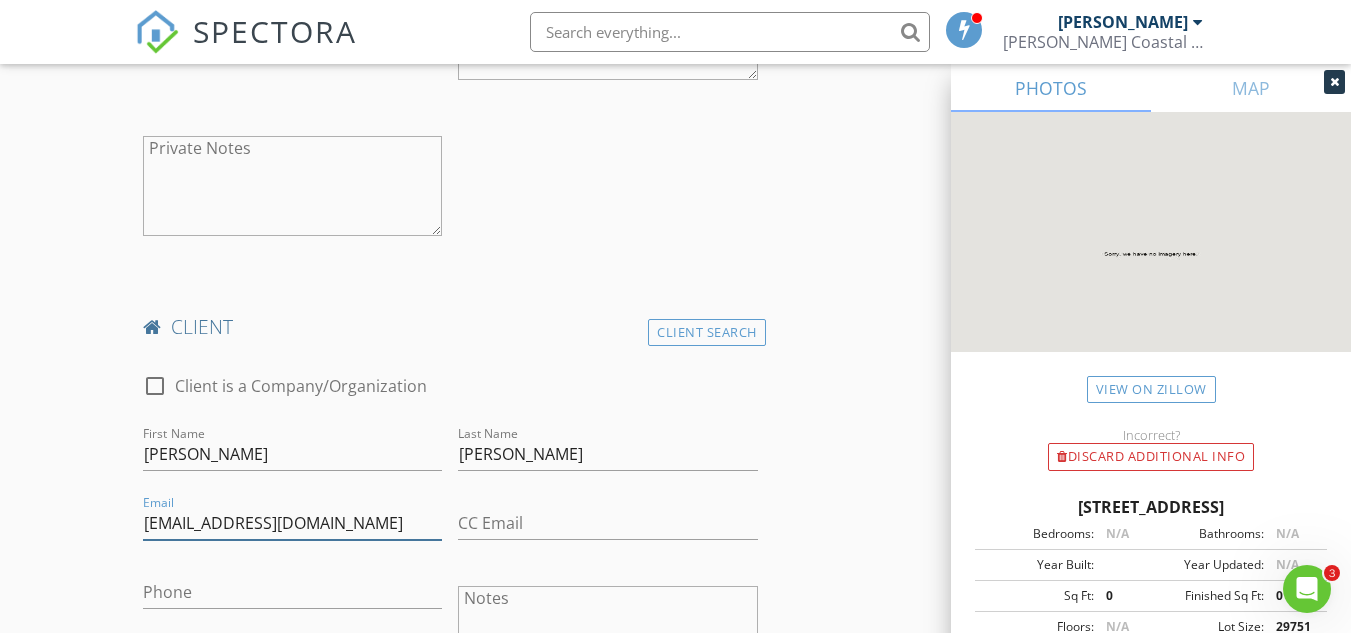 scroll, scrollTop: 1400, scrollLeft: 0, axis: vertical 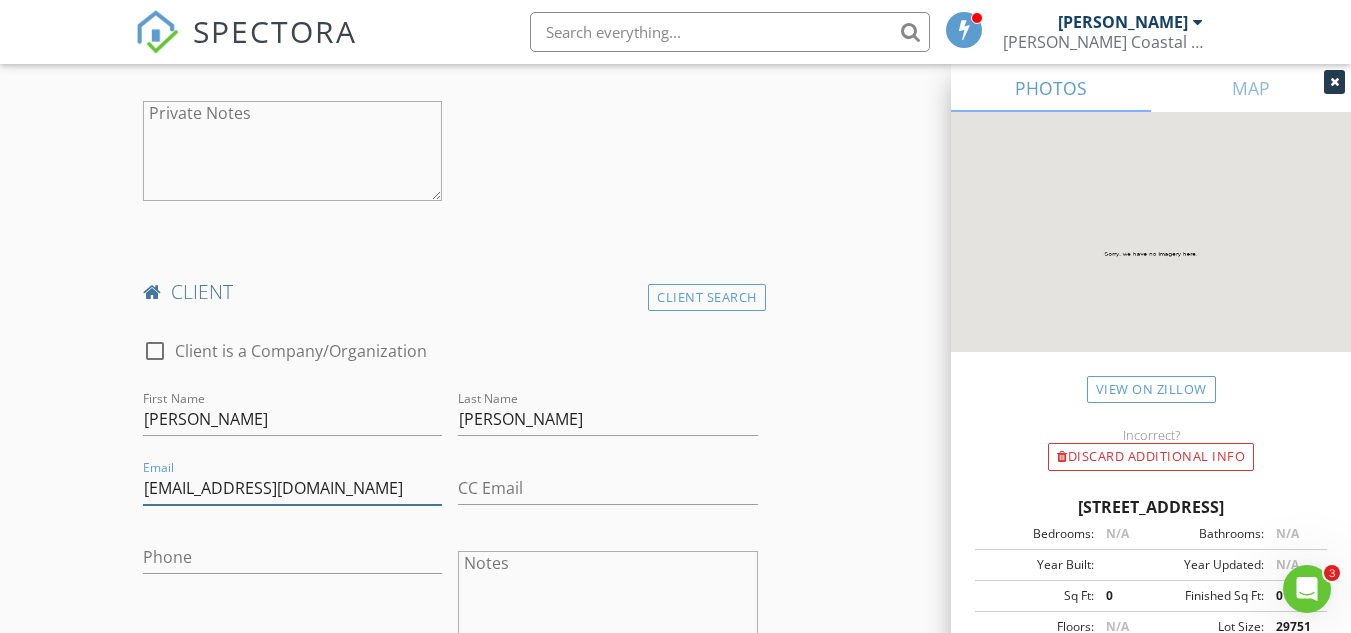 type on "[EMAIL_ADDRESS][DOMAIN_NAME]" 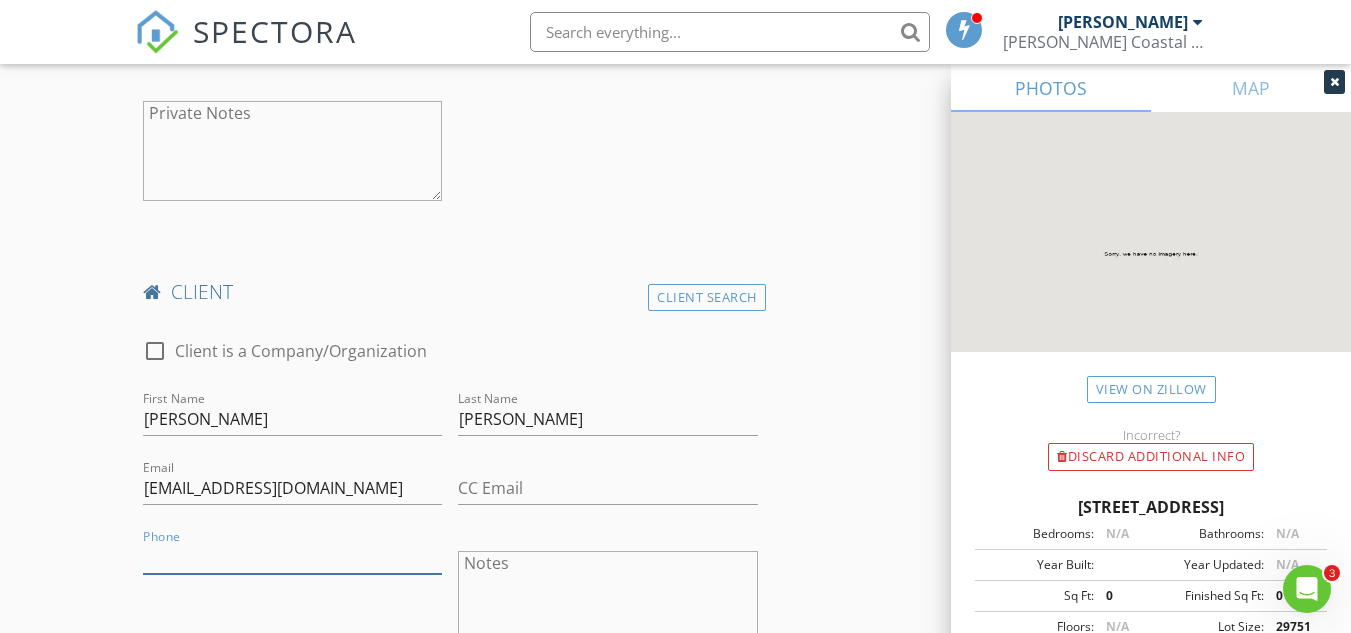 click on "Phone" at bounding box center [292, 557] 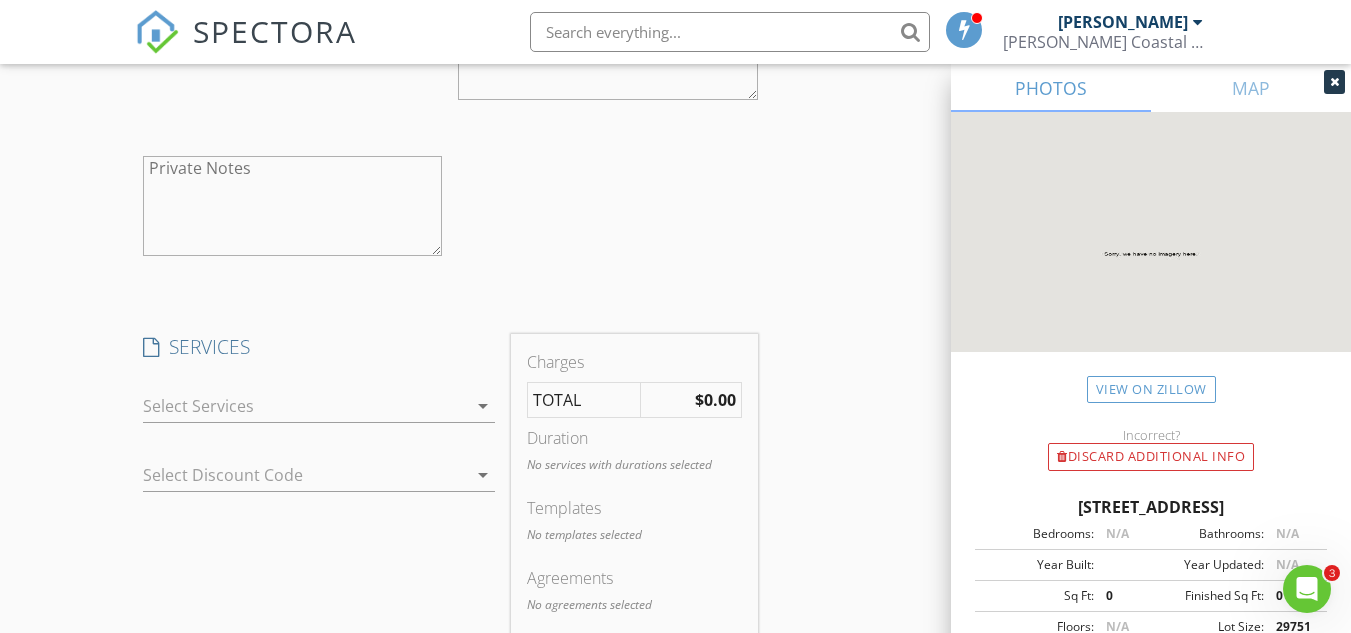 scroll, scrollTop: 2000, scrollLeft: 0, axis: vertical 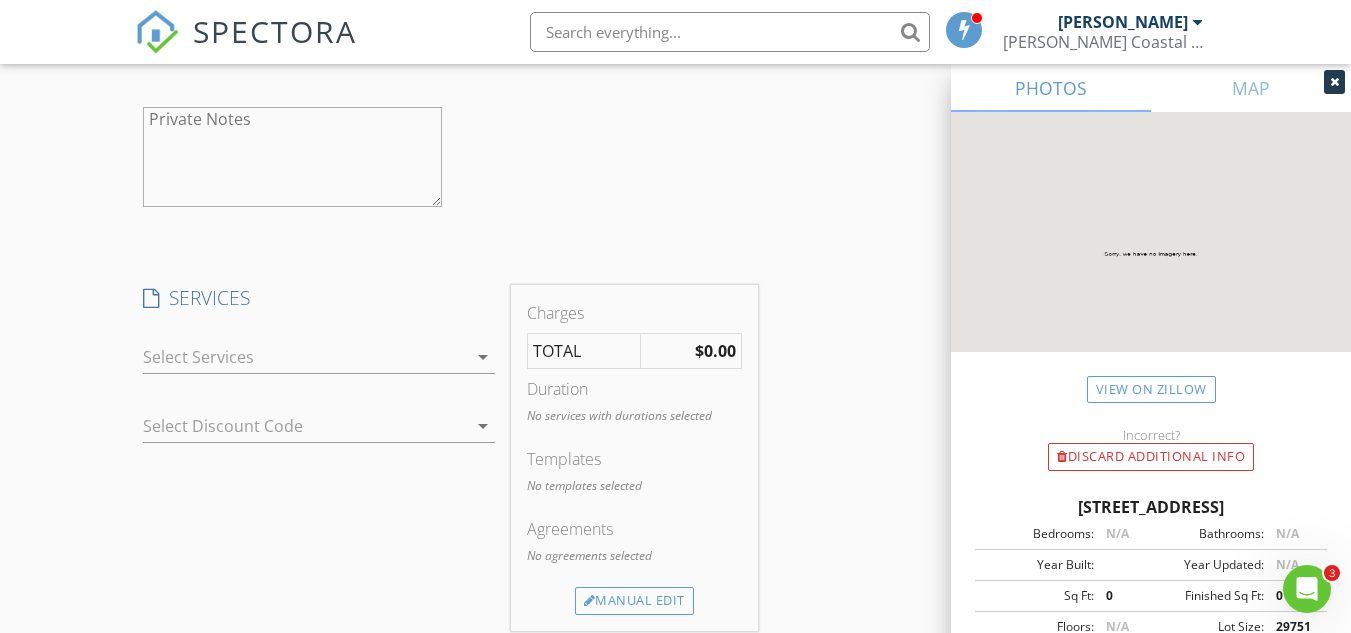 type on "[PHONE_NUMBER]" 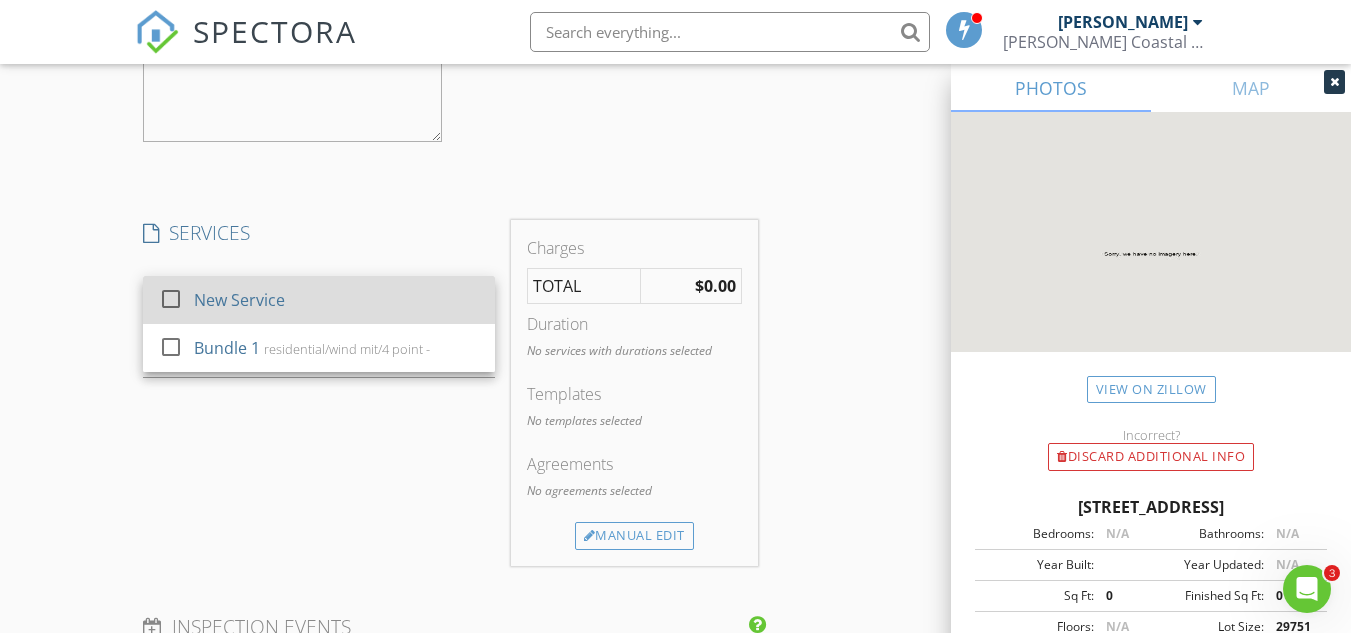 scroll, scrollTop: 2100, scrollLeft: 0, axis: vertical 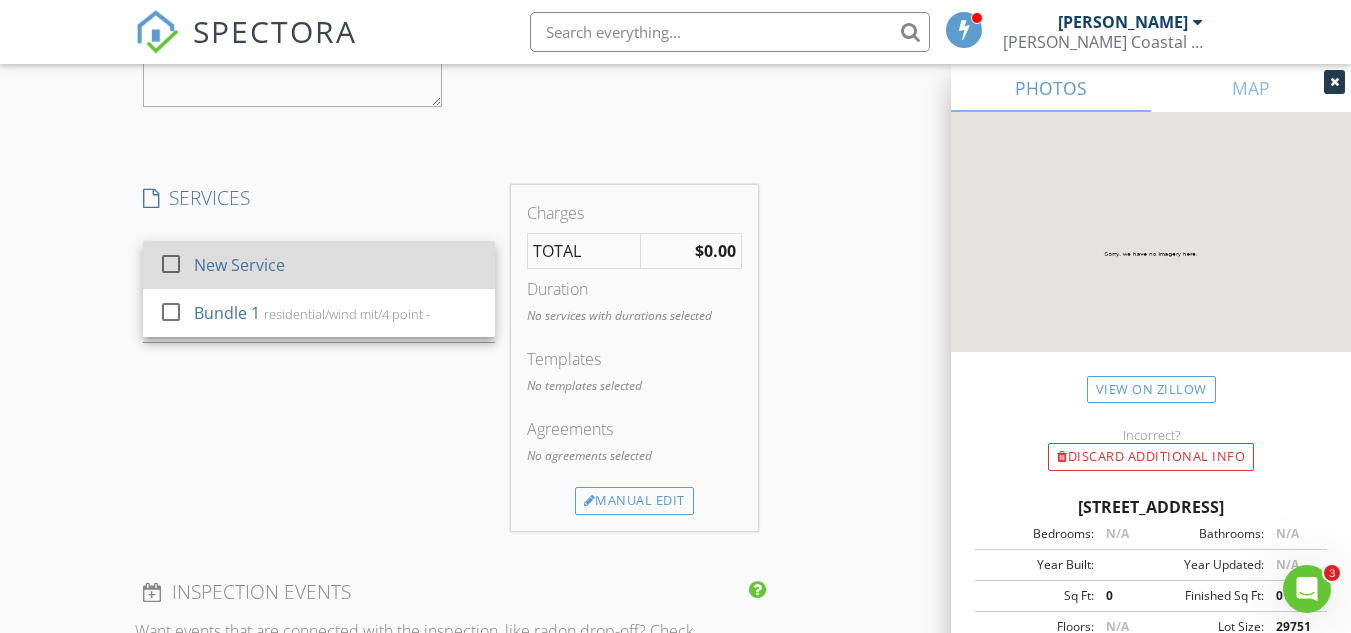 click on "New Service" at bounding box center (239, 265) 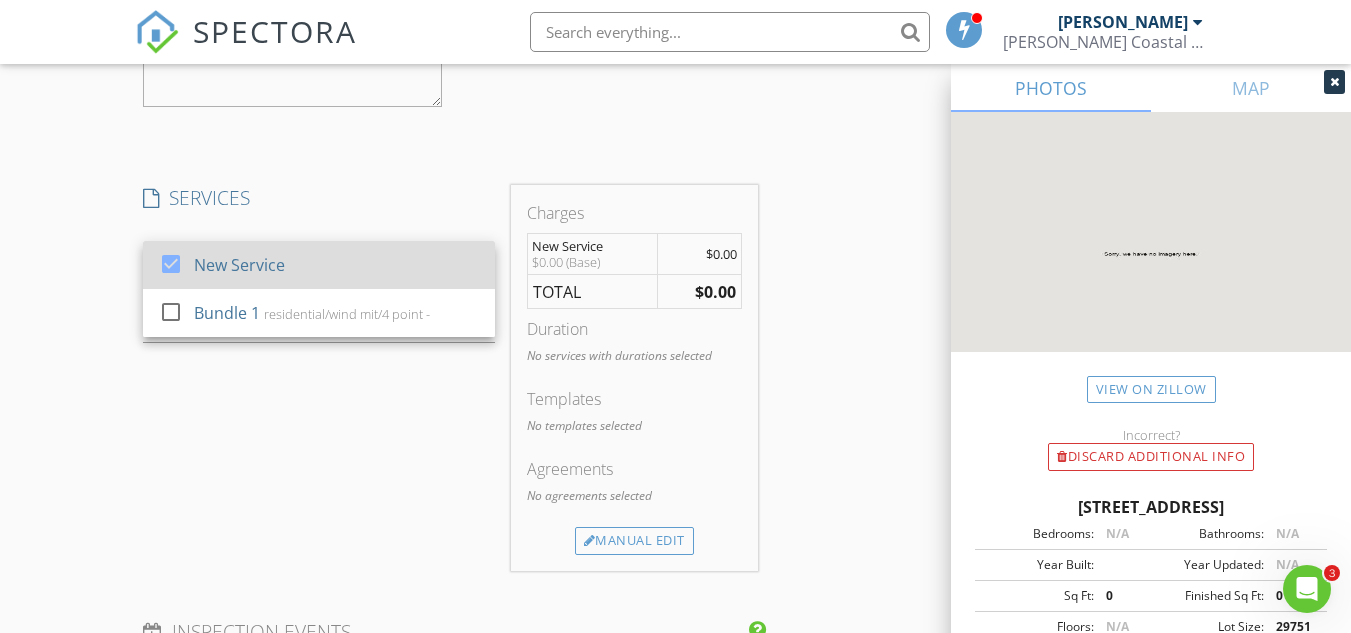 click at bounding box center [171, 264] 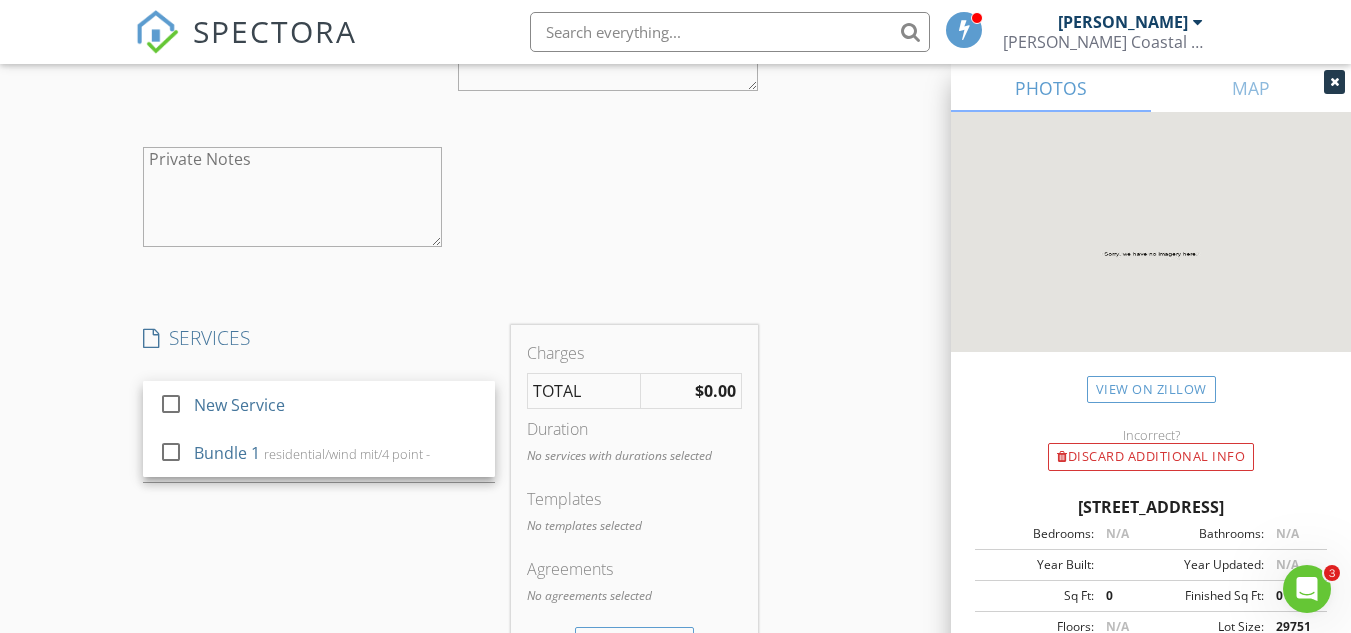 scroll, scrollTop: 2000, scrollLeft: 0, axis: vertical 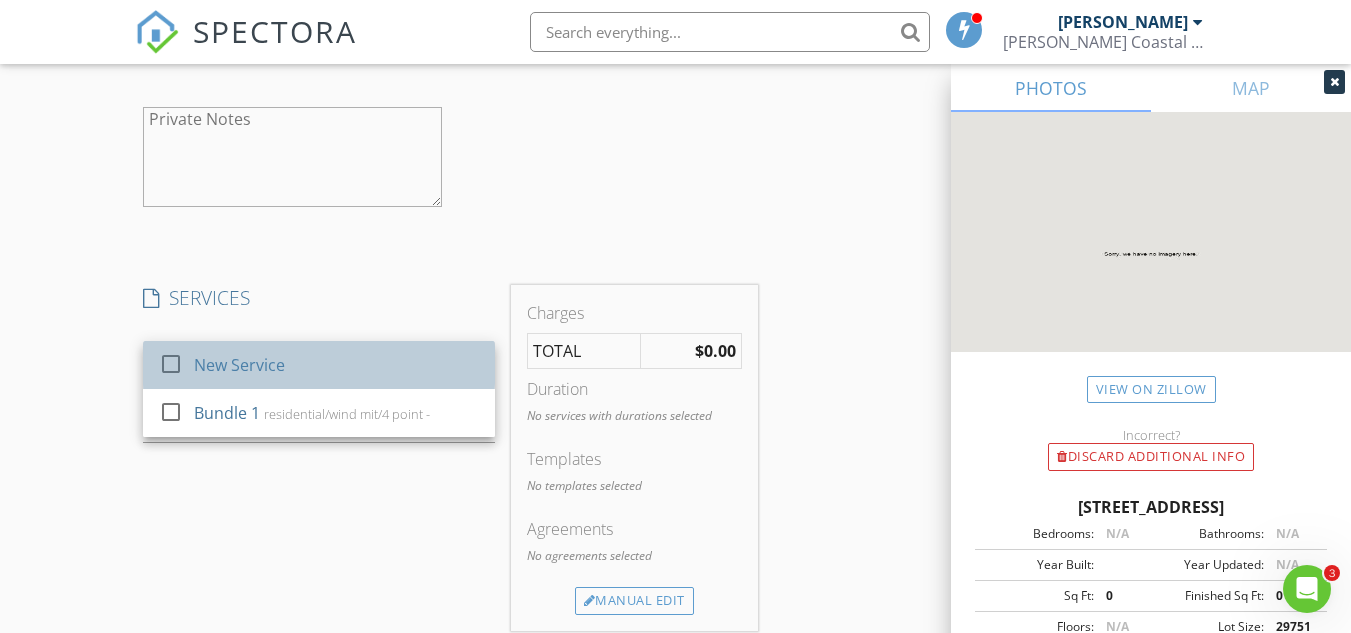 click on "New Service" at bounding box center [239, 365] 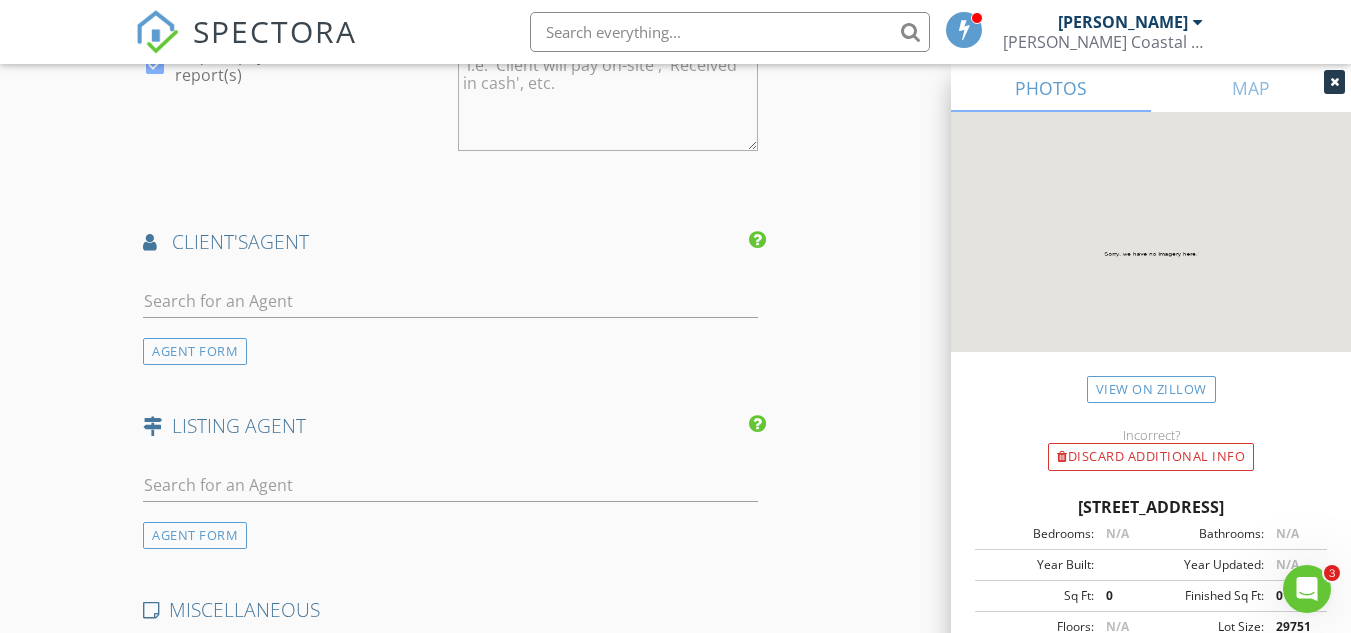 scroll, scrollTop: 2900, scrollLeft: 0, axis: vertical 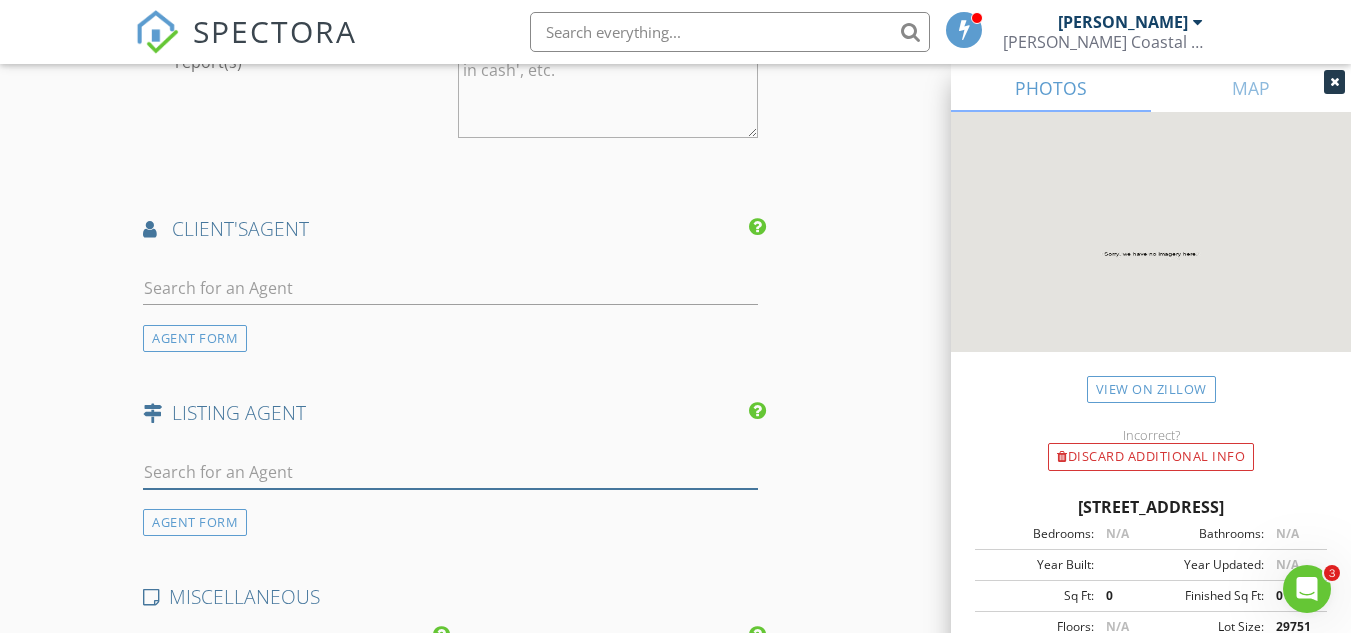 click at bounding box center [450, 472] 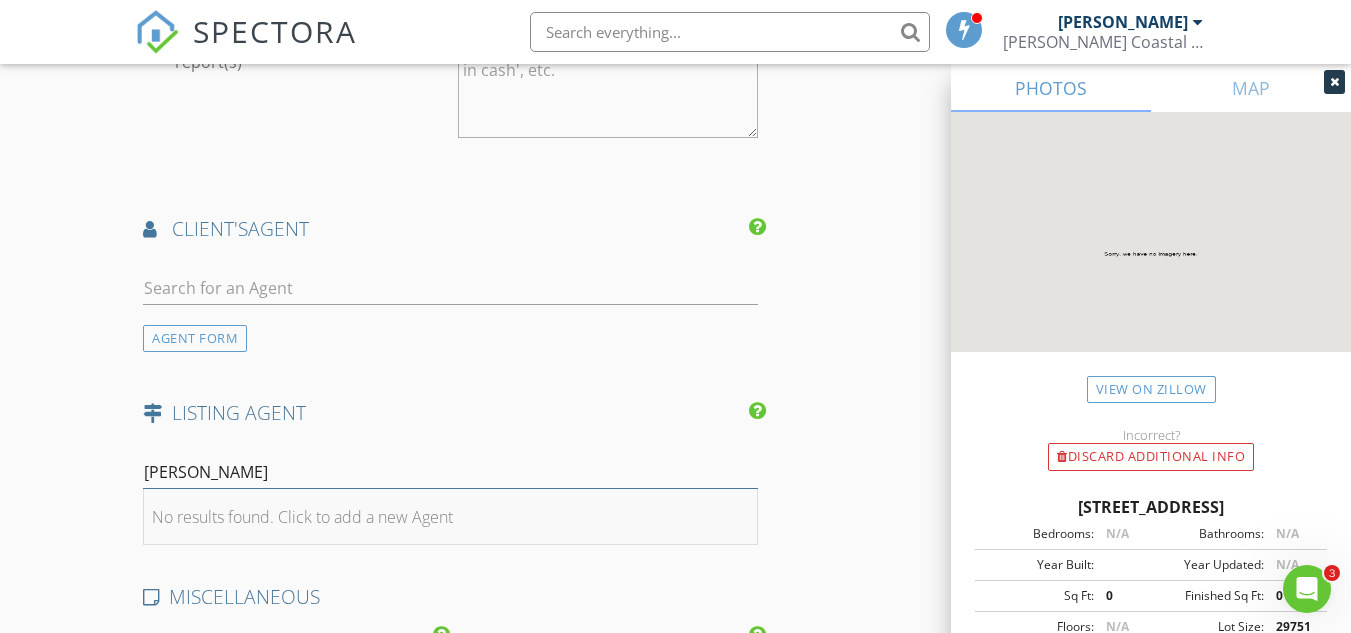 type on "[PERSON_NAME]" 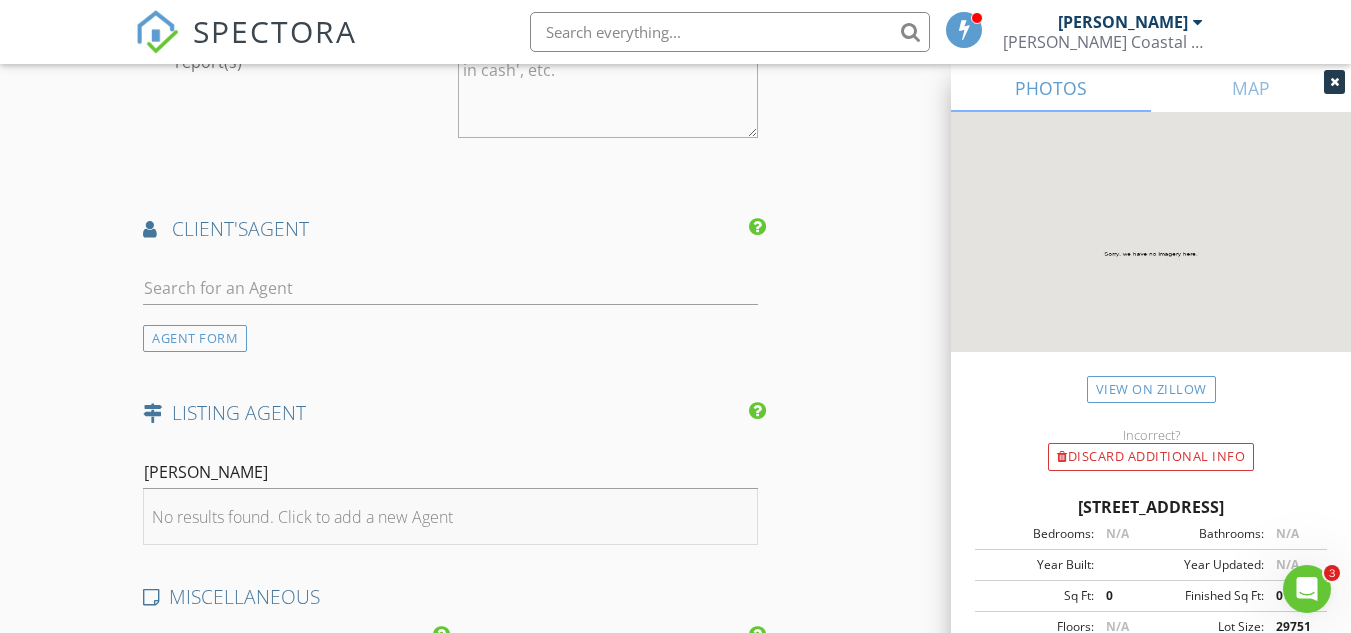 click on "No results found. Click to add a new Agent" at bounding box center (302, 517) 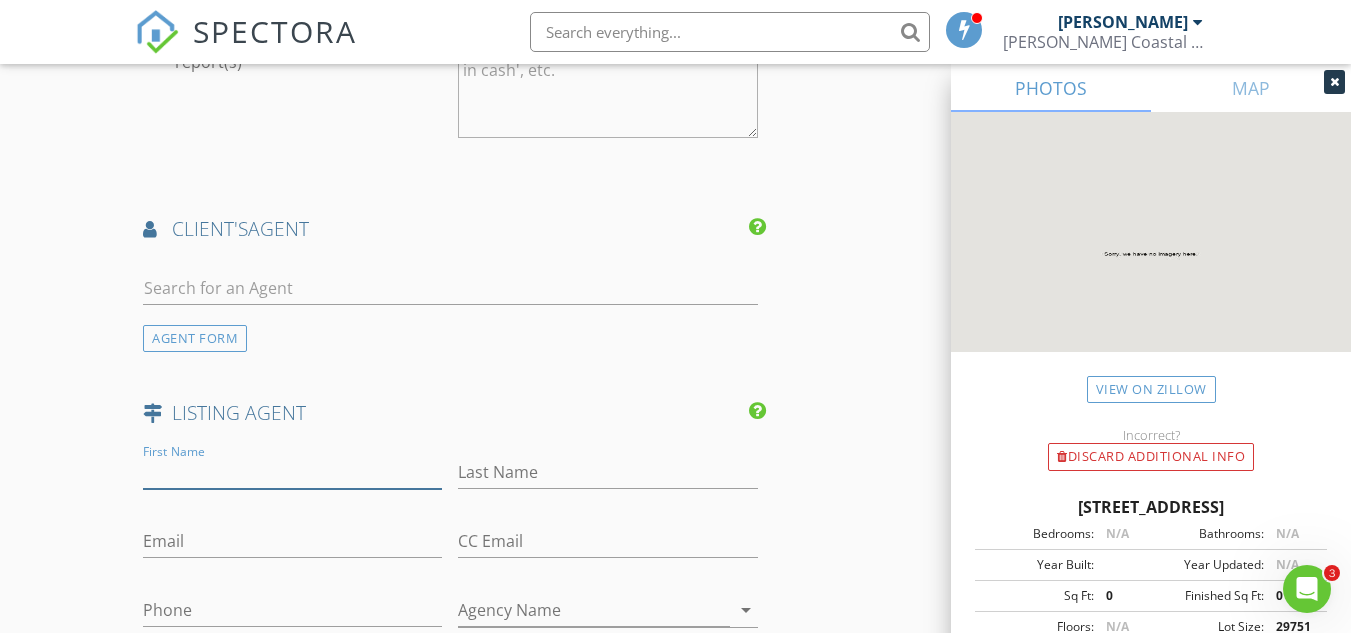 click on "First Name" at bounding box center [292, 472] 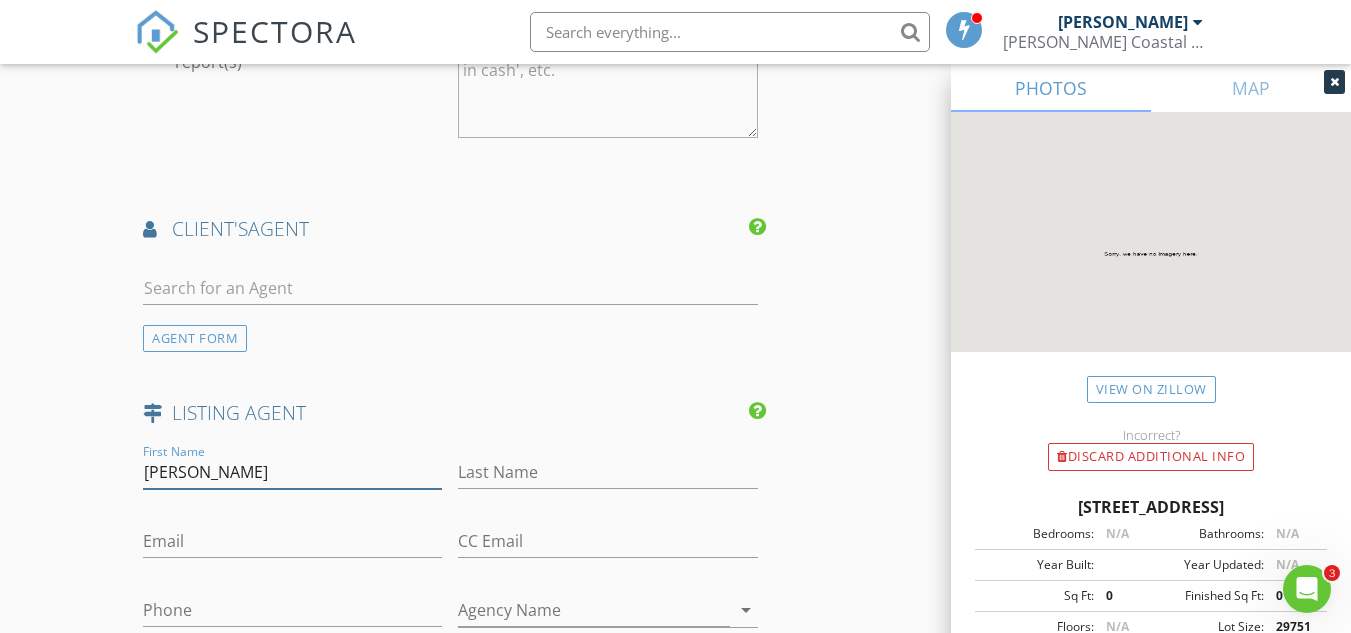 type on "Ella" 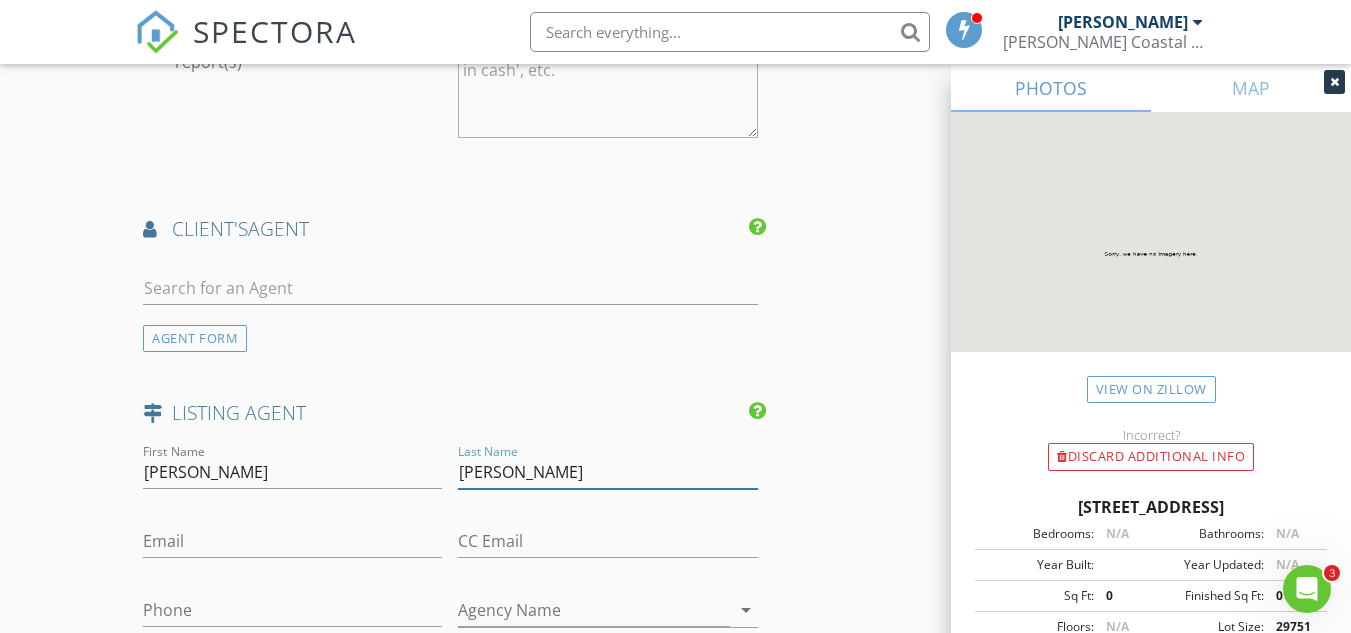 type on "Payne" 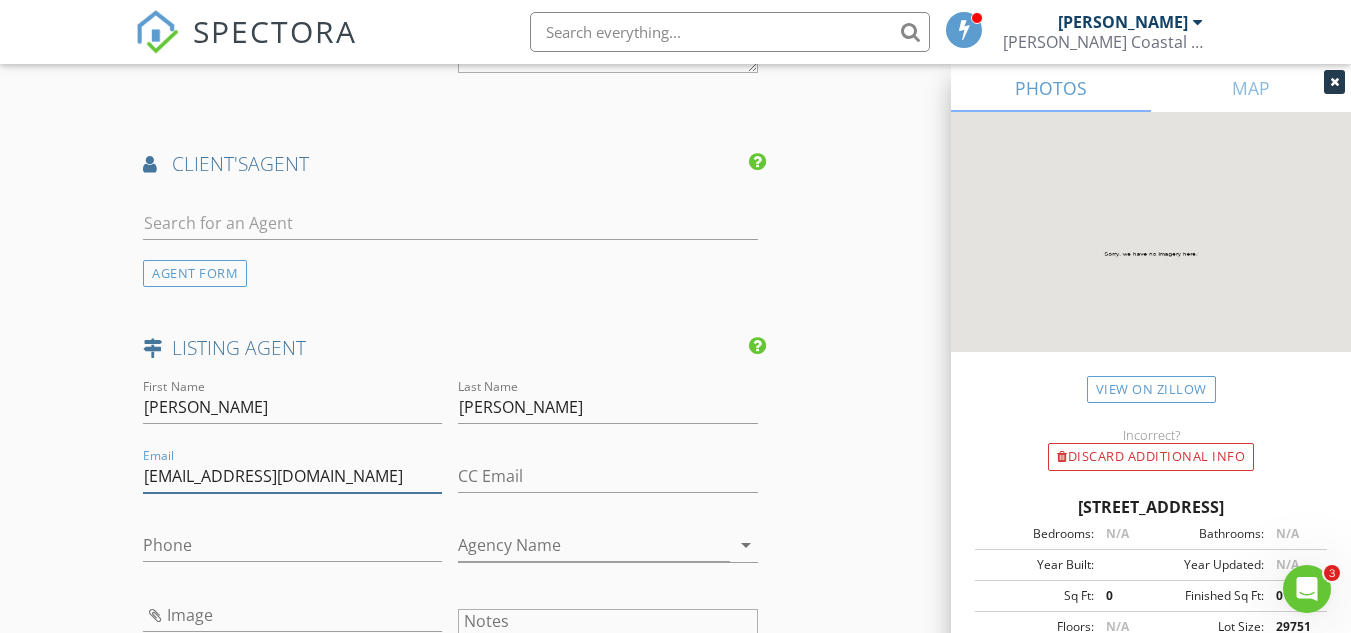 scroll, scrollTop: 3000, scrollLeft: 0, axis: vertical 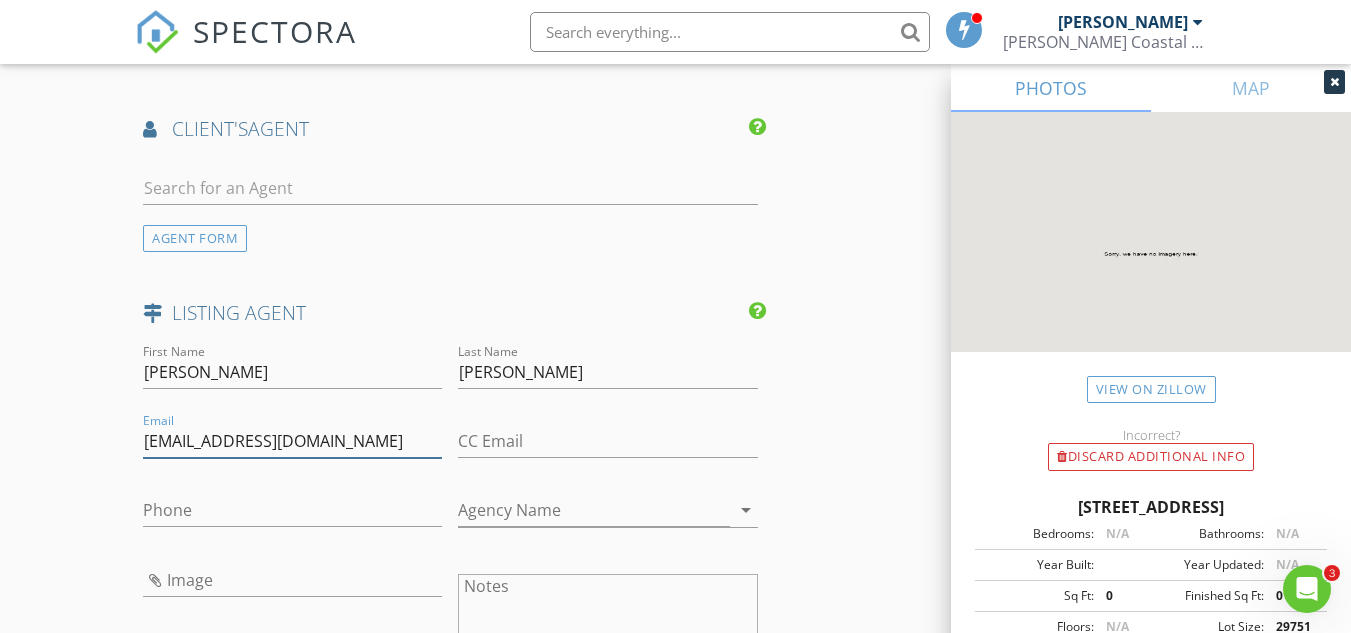 type on "[EMAIL_ADDRESS][DOMAIN_NAME]" 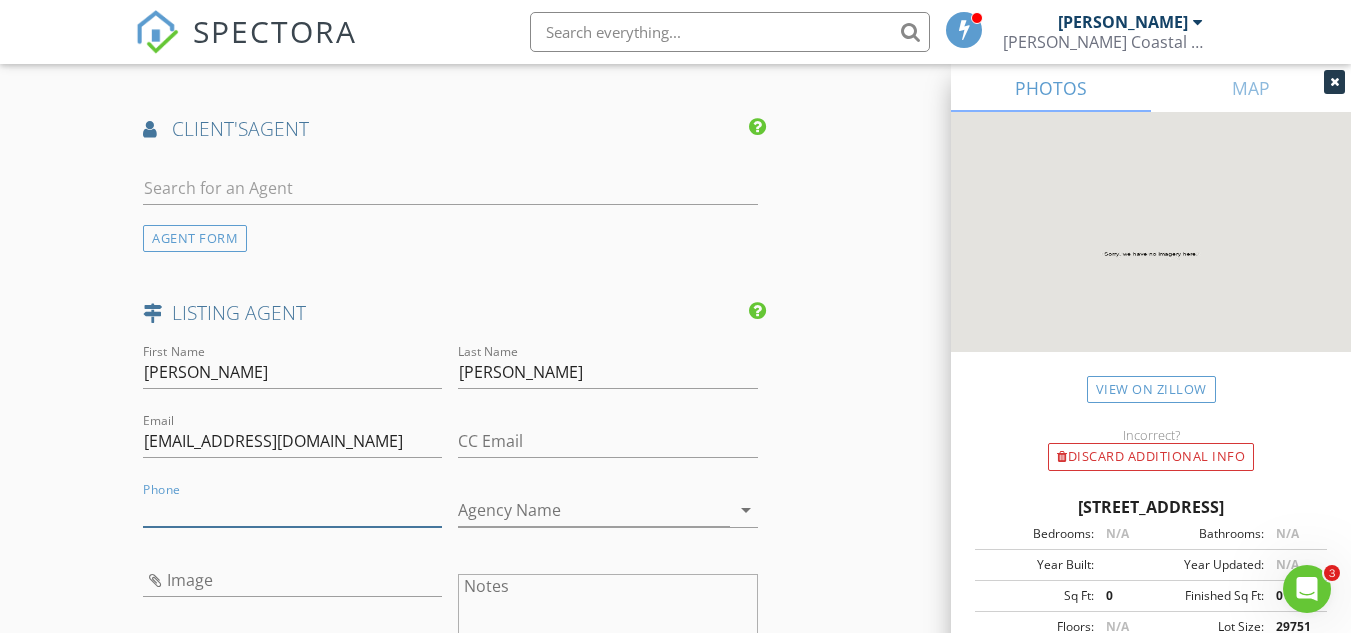 click on "Phone" at bounding box center (292, 510) 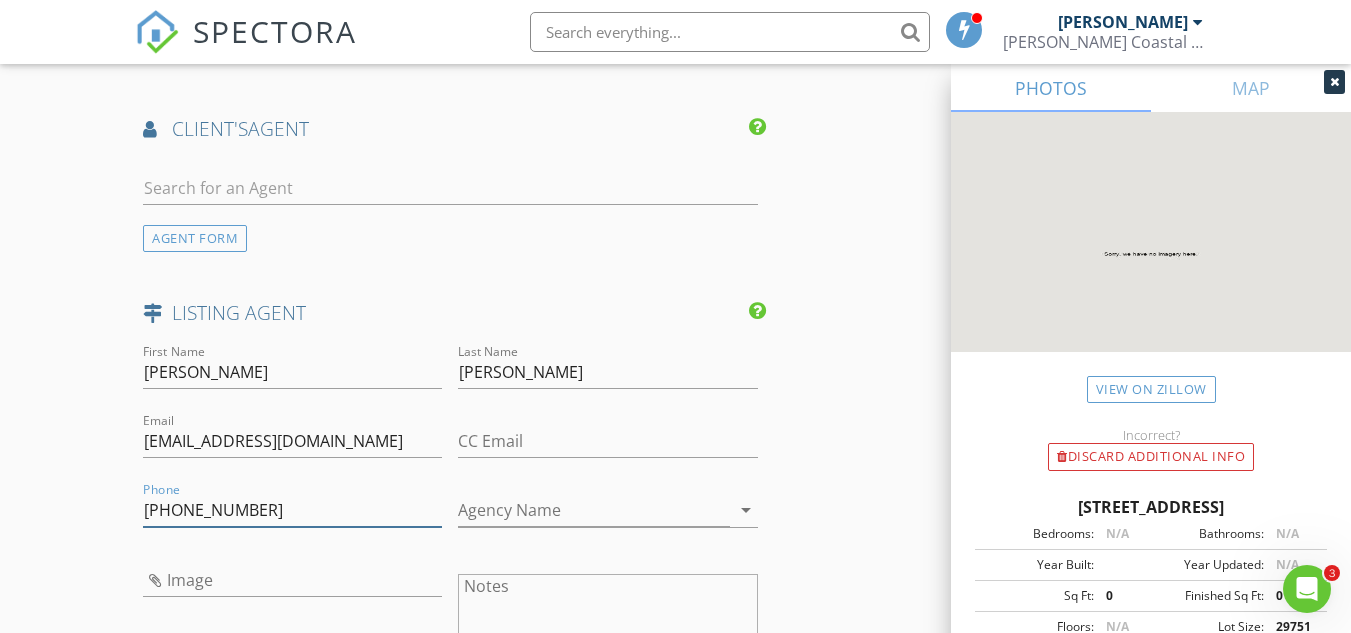 type on "[PHONE_NUMBER]" 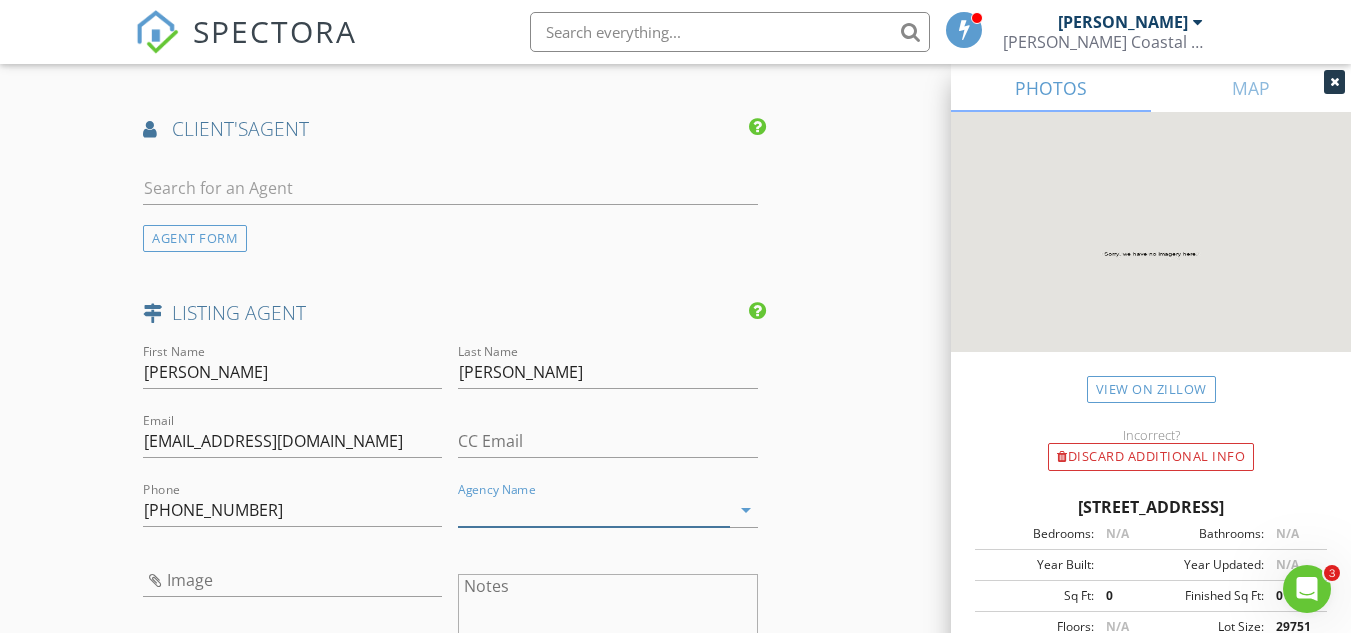 click on "Agency Name" at bounding box center (593, 510) 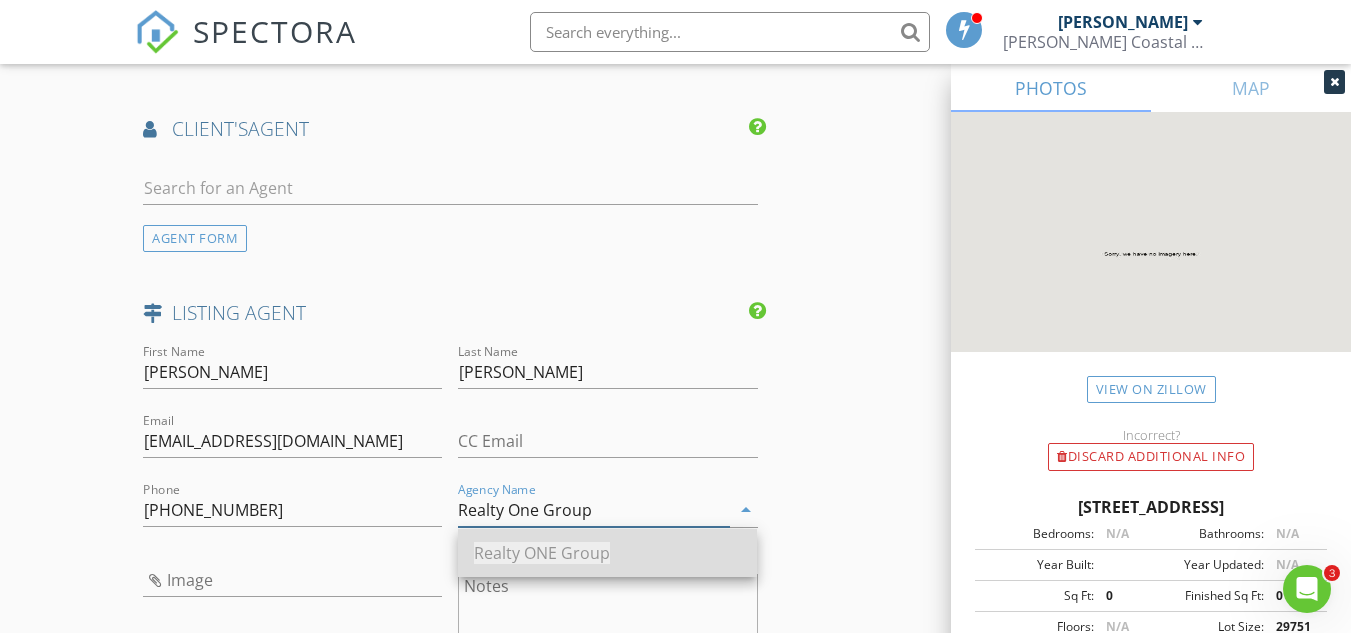 click on "Realty ONE Group" at bounding box center [542, 553] 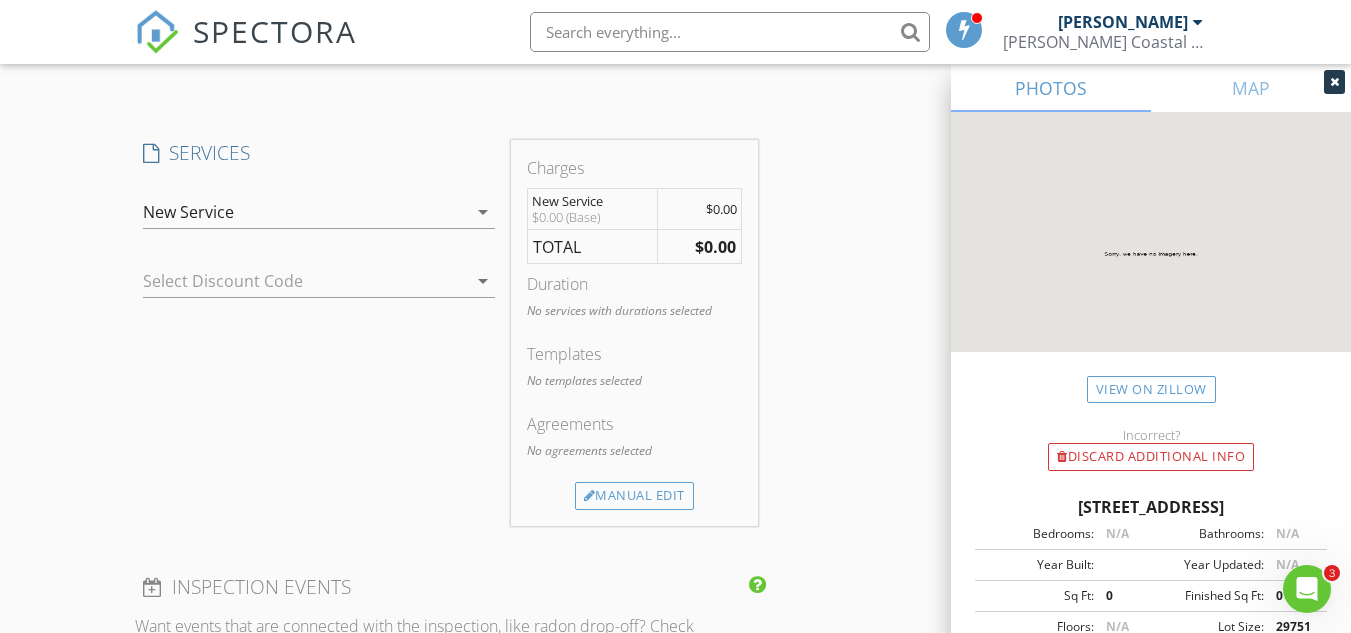 scroll, scrollTop: 2097, scrollLeft: 0, axis: vertical 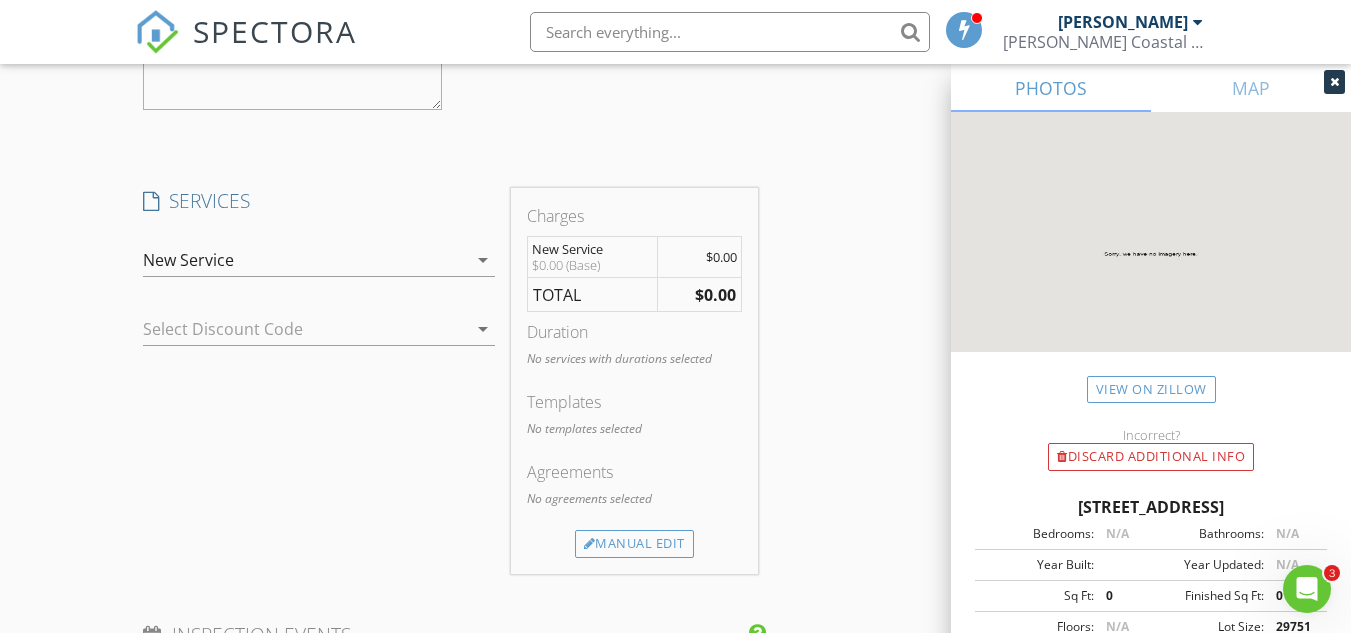 type on "Realty ONE Group" 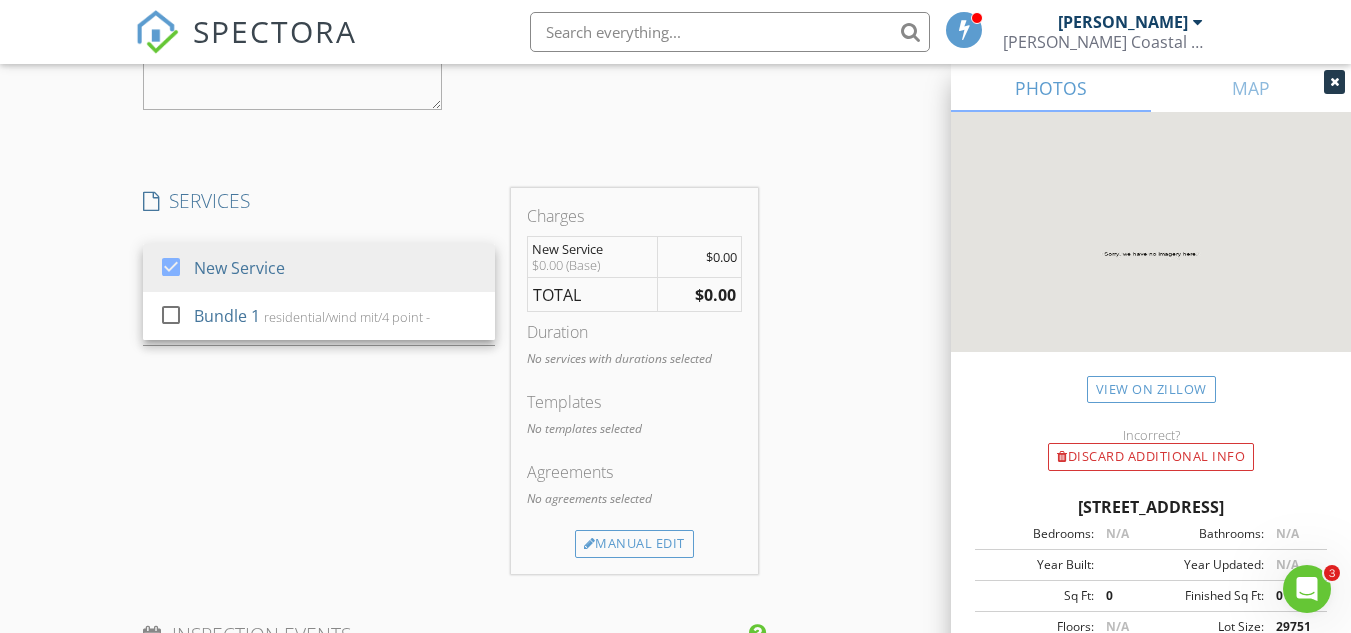 click on "SERVICES" at bounding box center (319, 201) 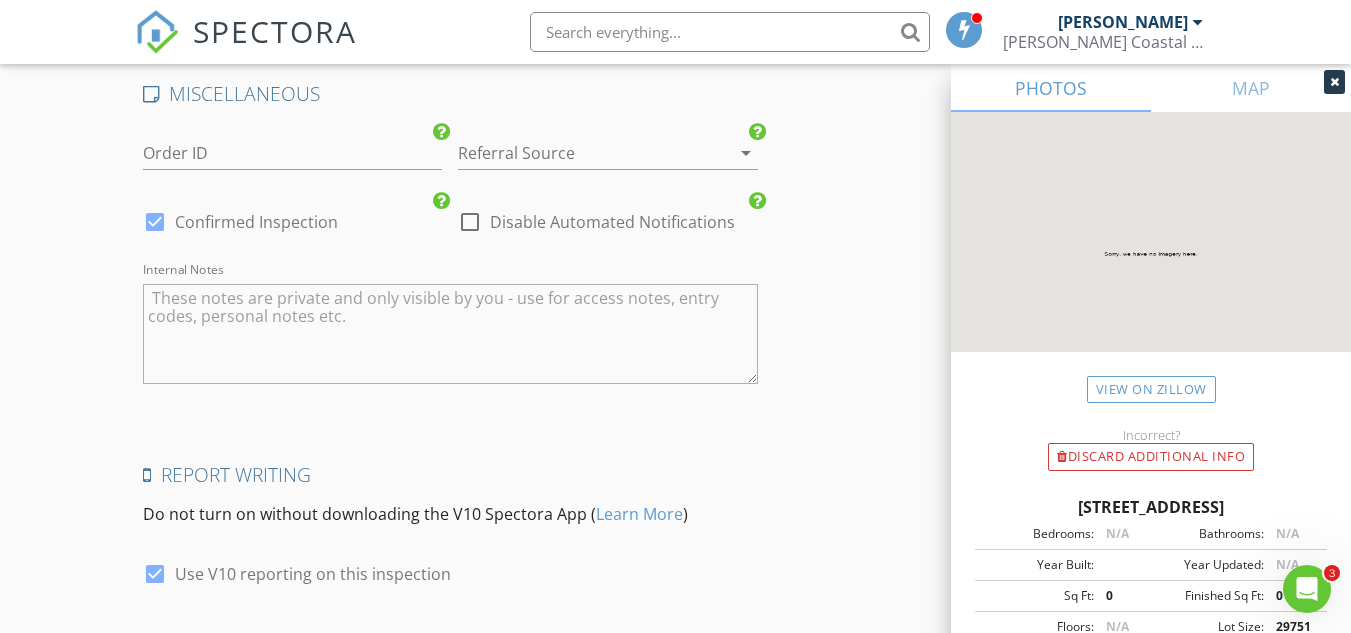 scroll, scrollTop: 3997, scrollLeft: 0, axis: vertical 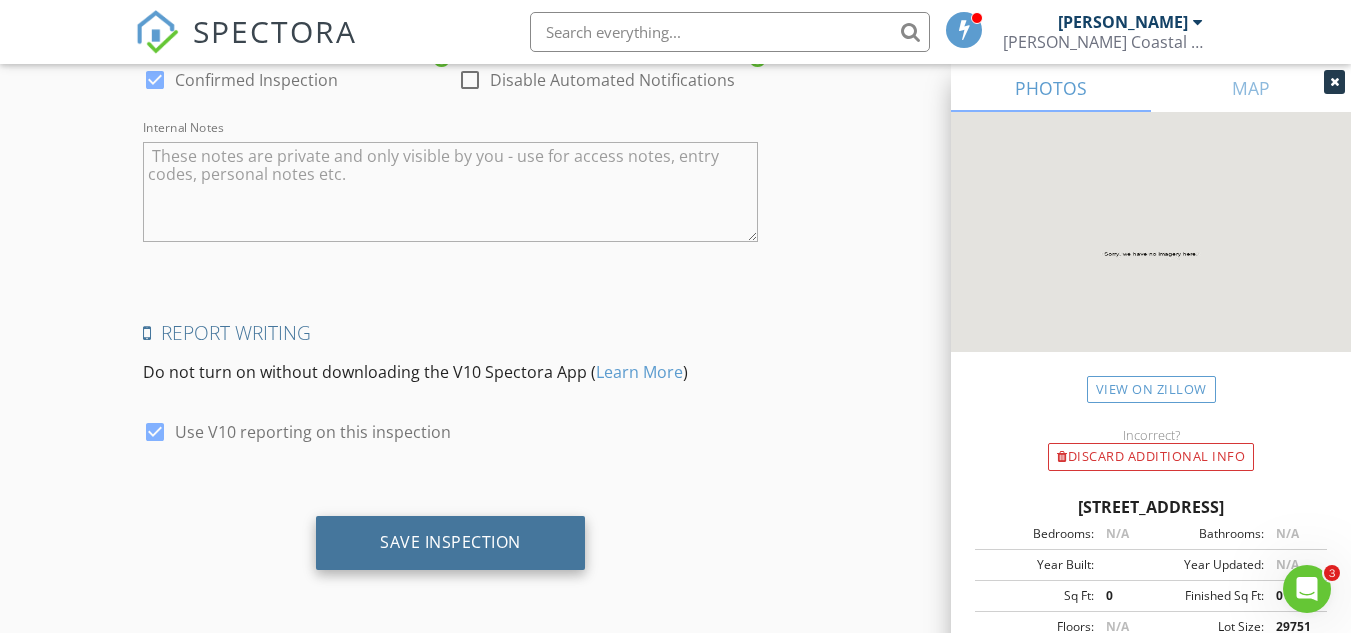 click on "Save Inspection" at bounding box center [450, 542] 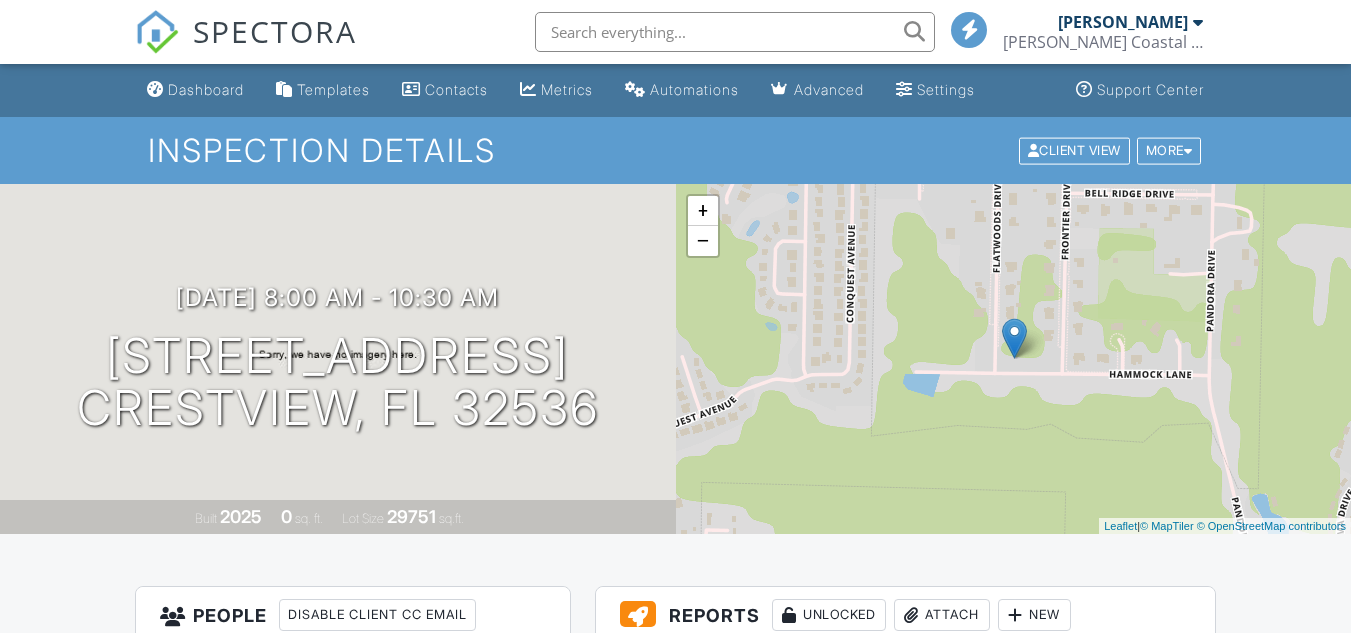 scroll, scrollTop: 0, scrollLeft: 0, axis: both 